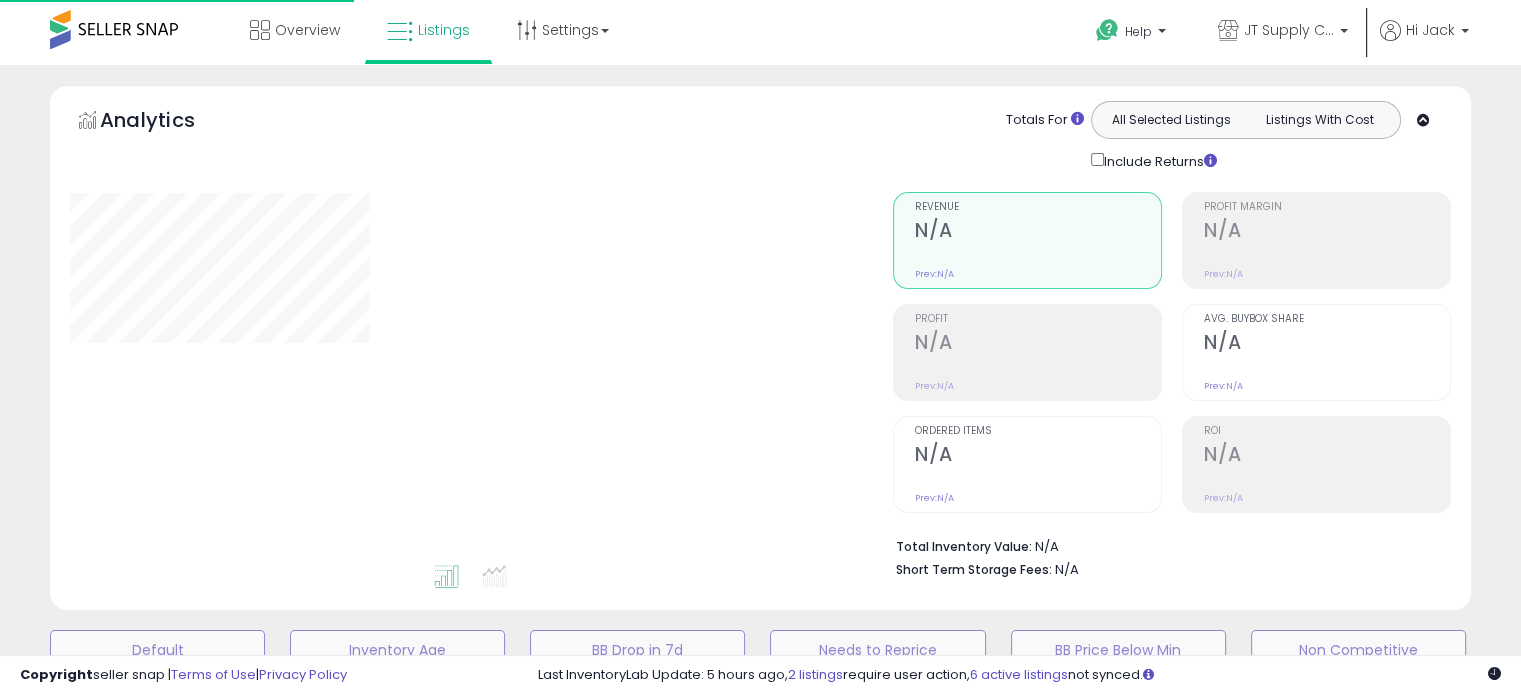 scroll, scrollTop: 544, scrollLeft: 0, axis: vertical 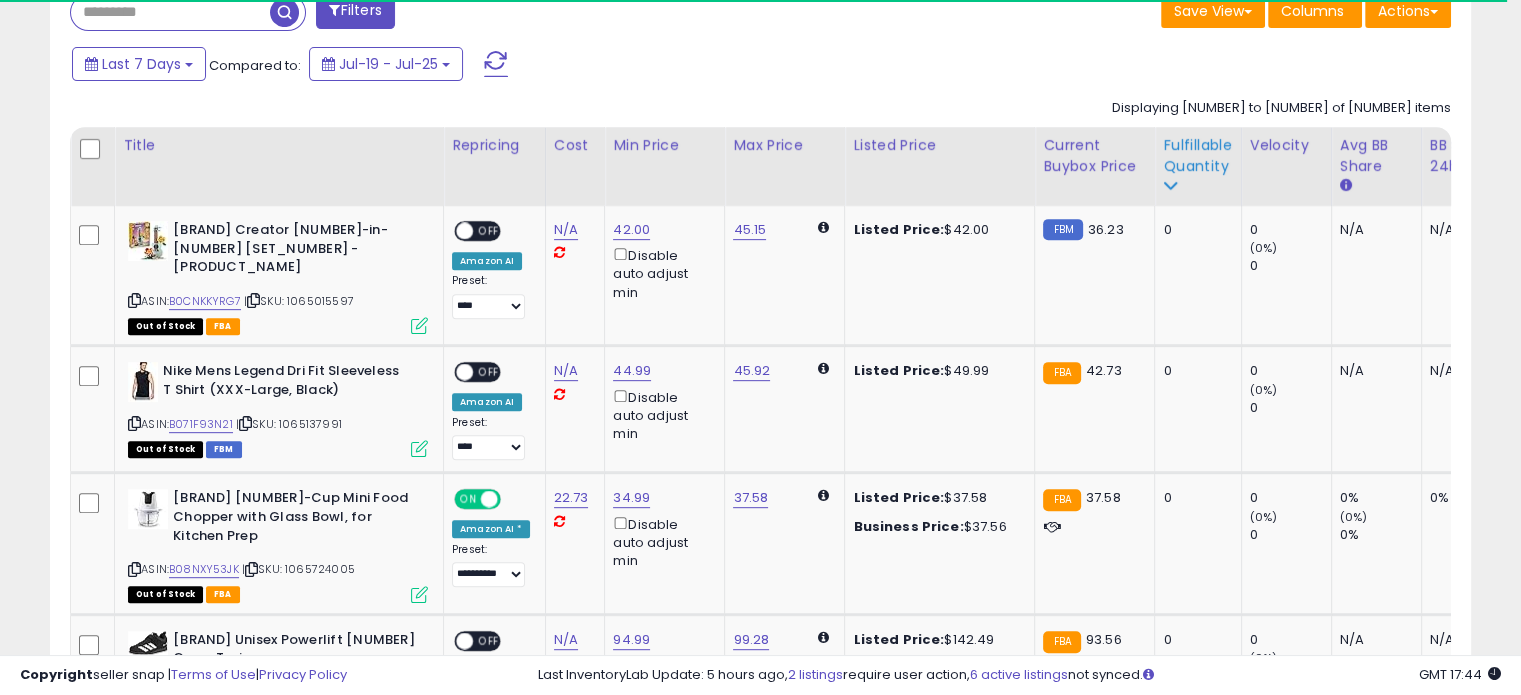click on "Fulfillable Quantity" at bounding box center (1197, 156) 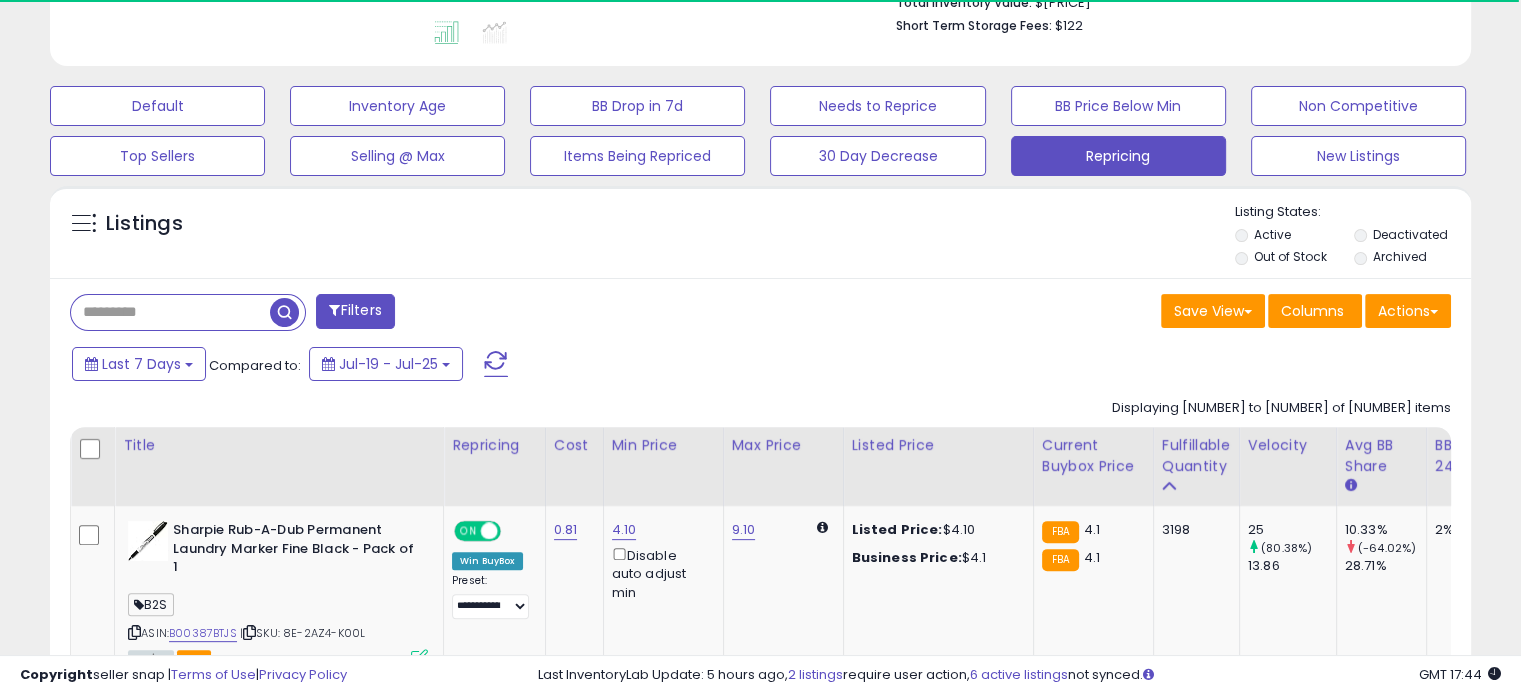 scroll, scrollTop: 844, scrollLeft: 0, axis: vertical 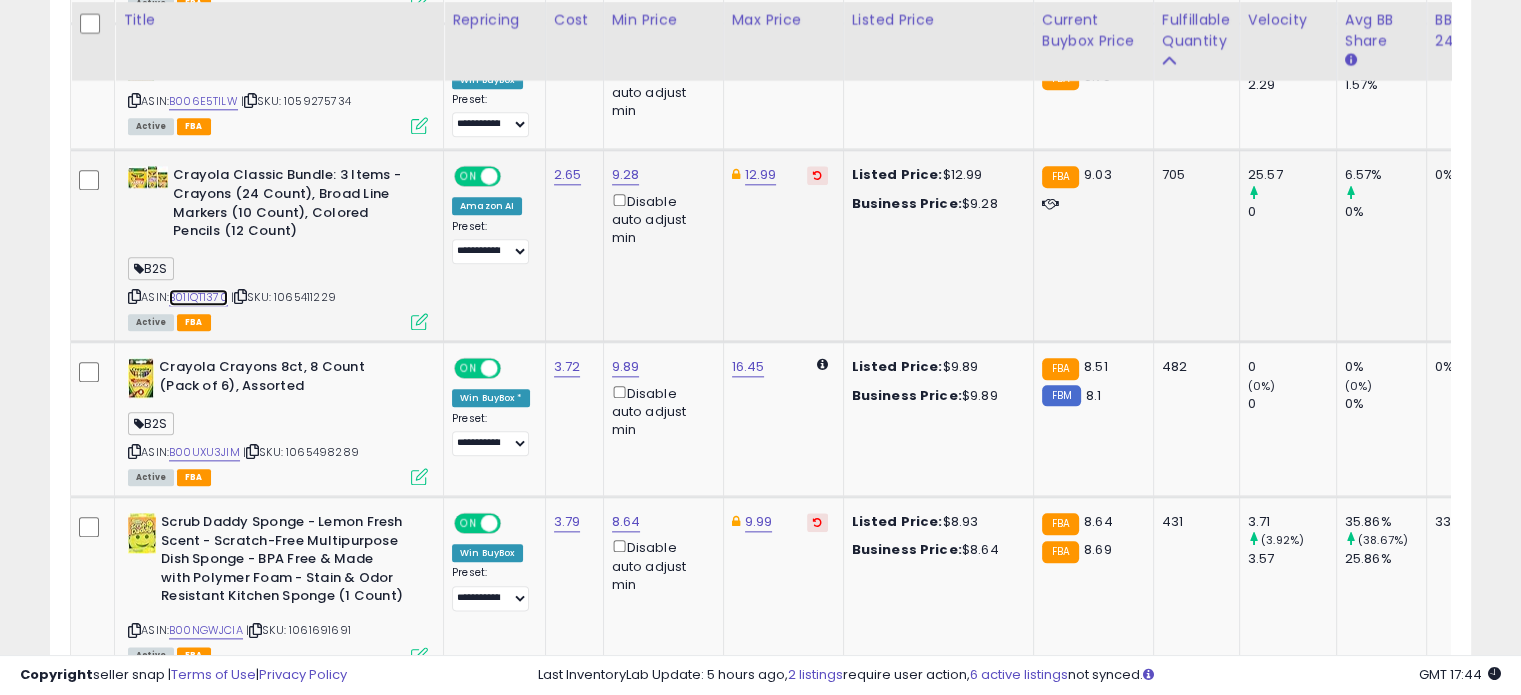 click on "B01IQT1370" at bounding box center [198, 297] 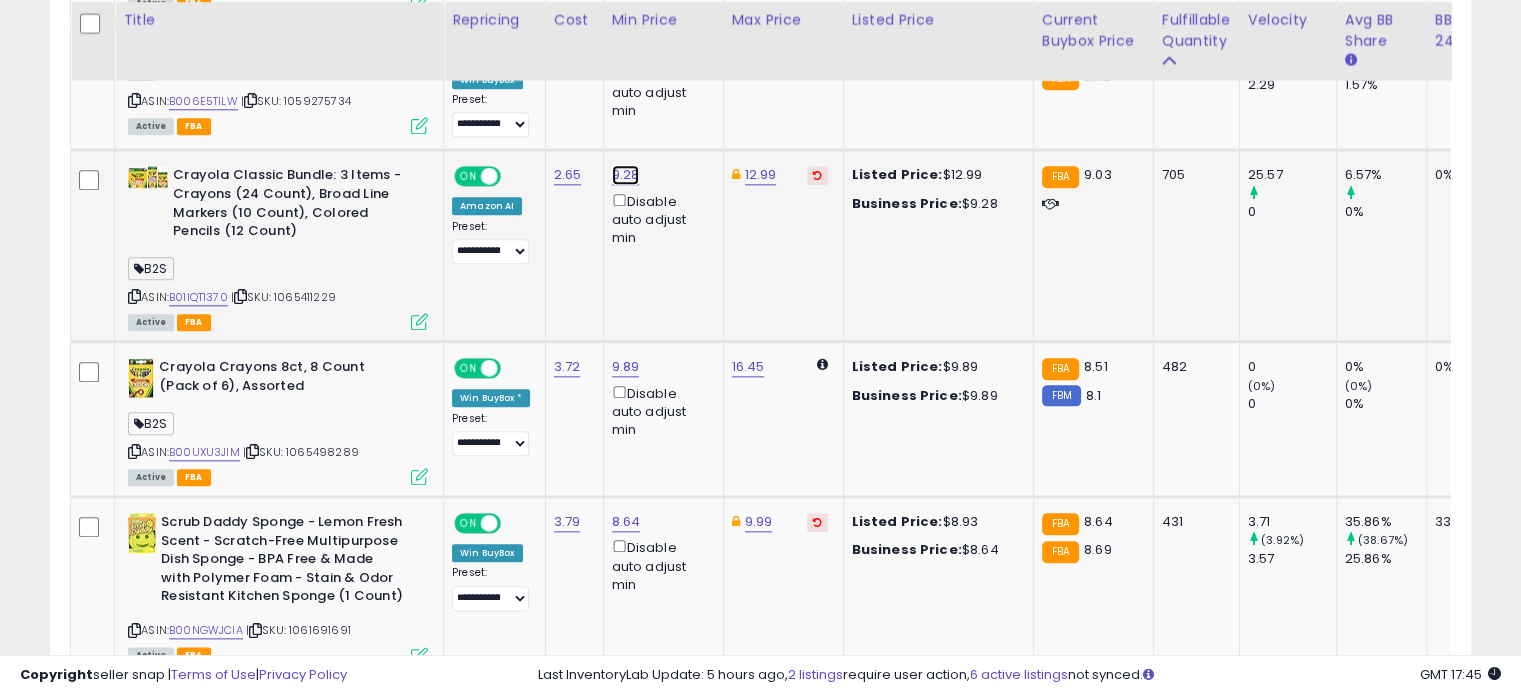click on "9.28" at bounding box center (624, -1170) 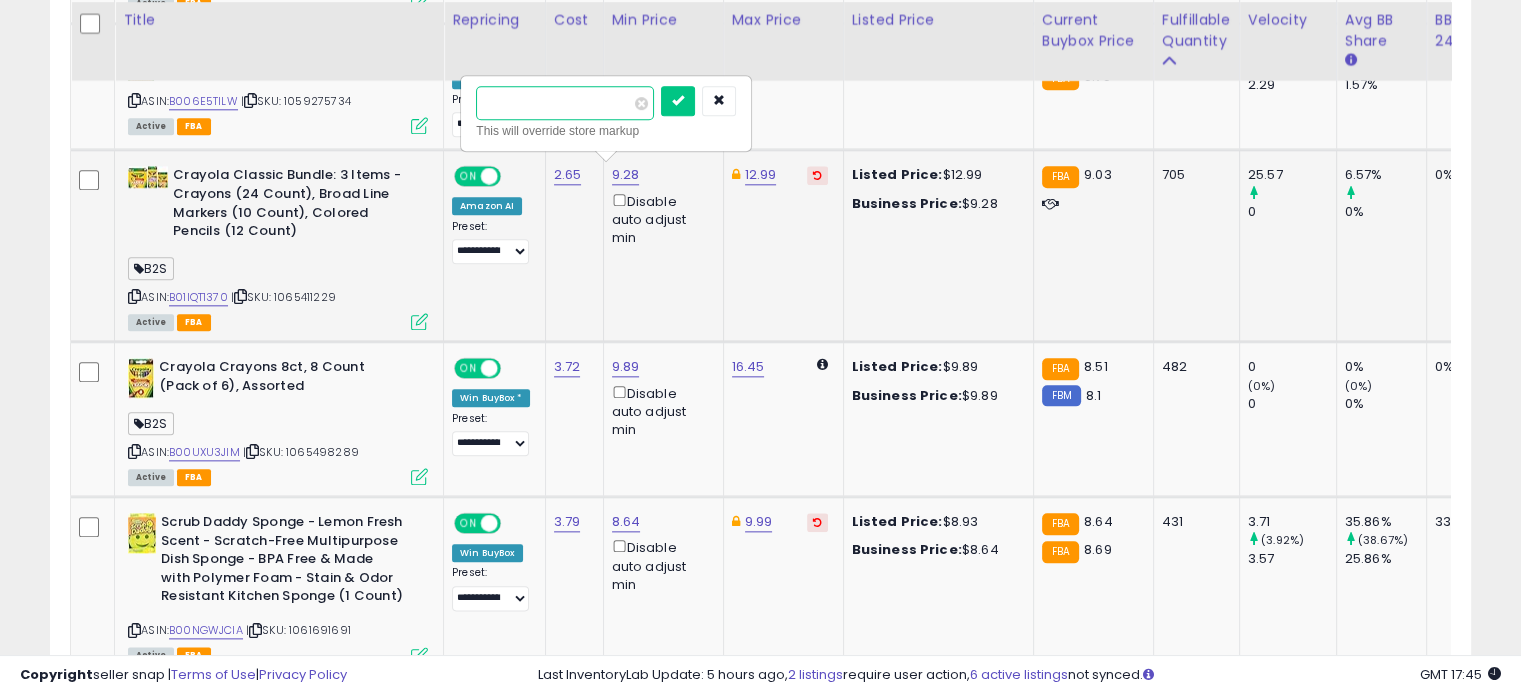 drag, startPoint x: 514, startPoint y: 100, endPoint x: 503, endPoint y: 100, distance: 11 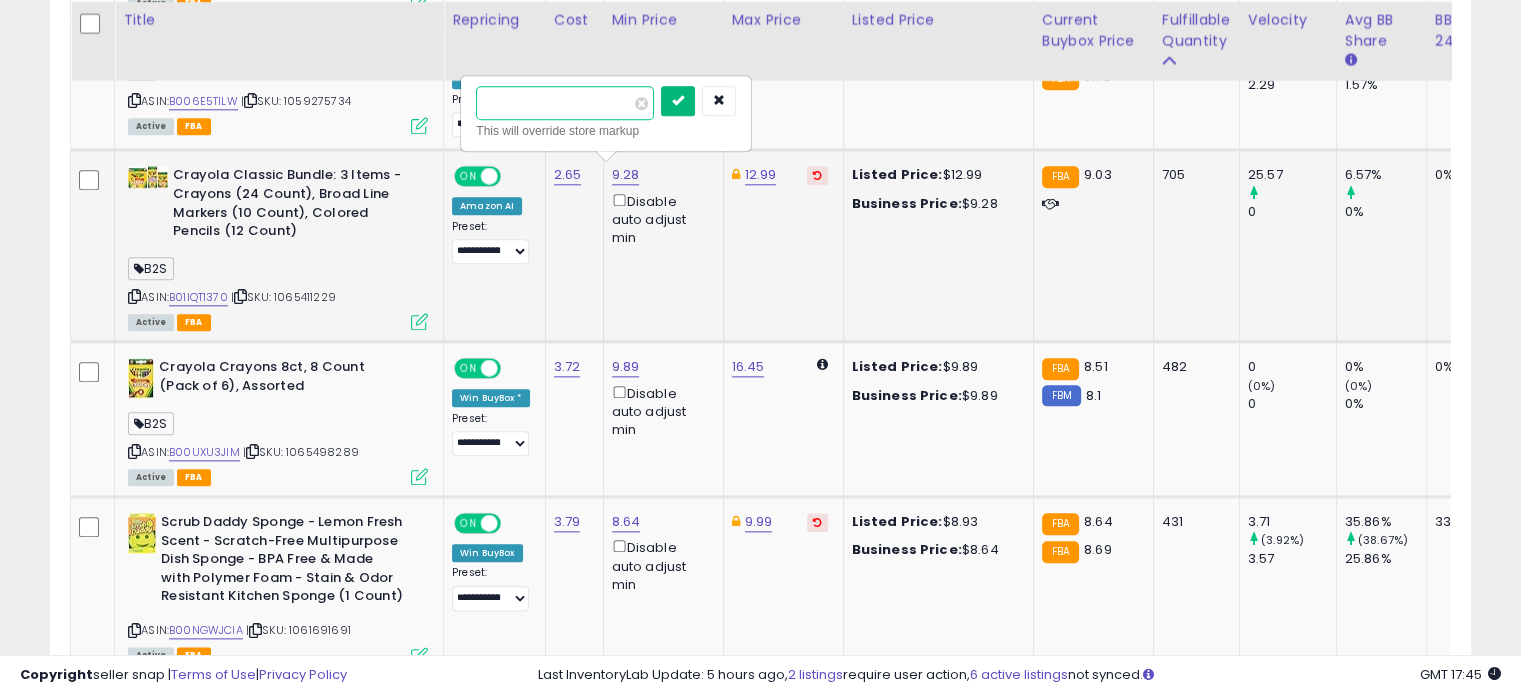 type on "****" 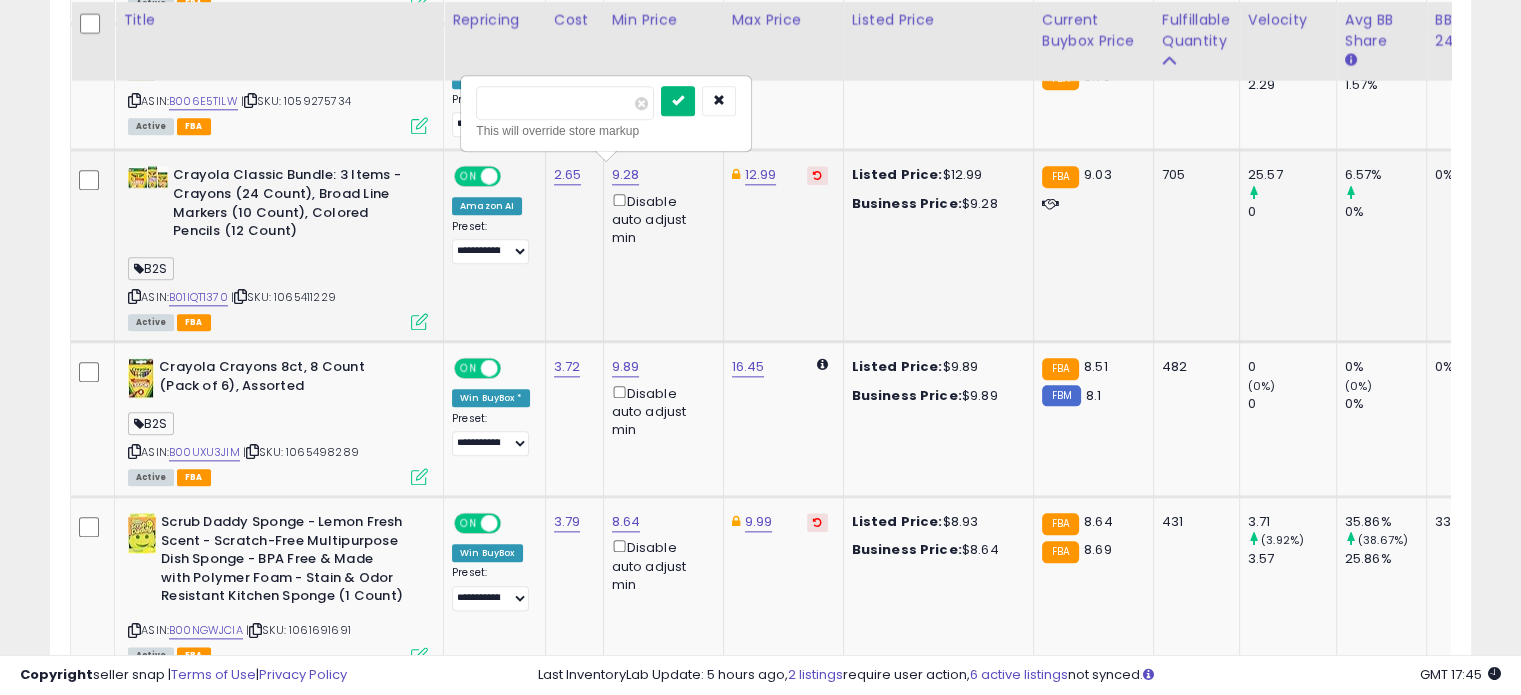 click at bounding box center (678, 101) 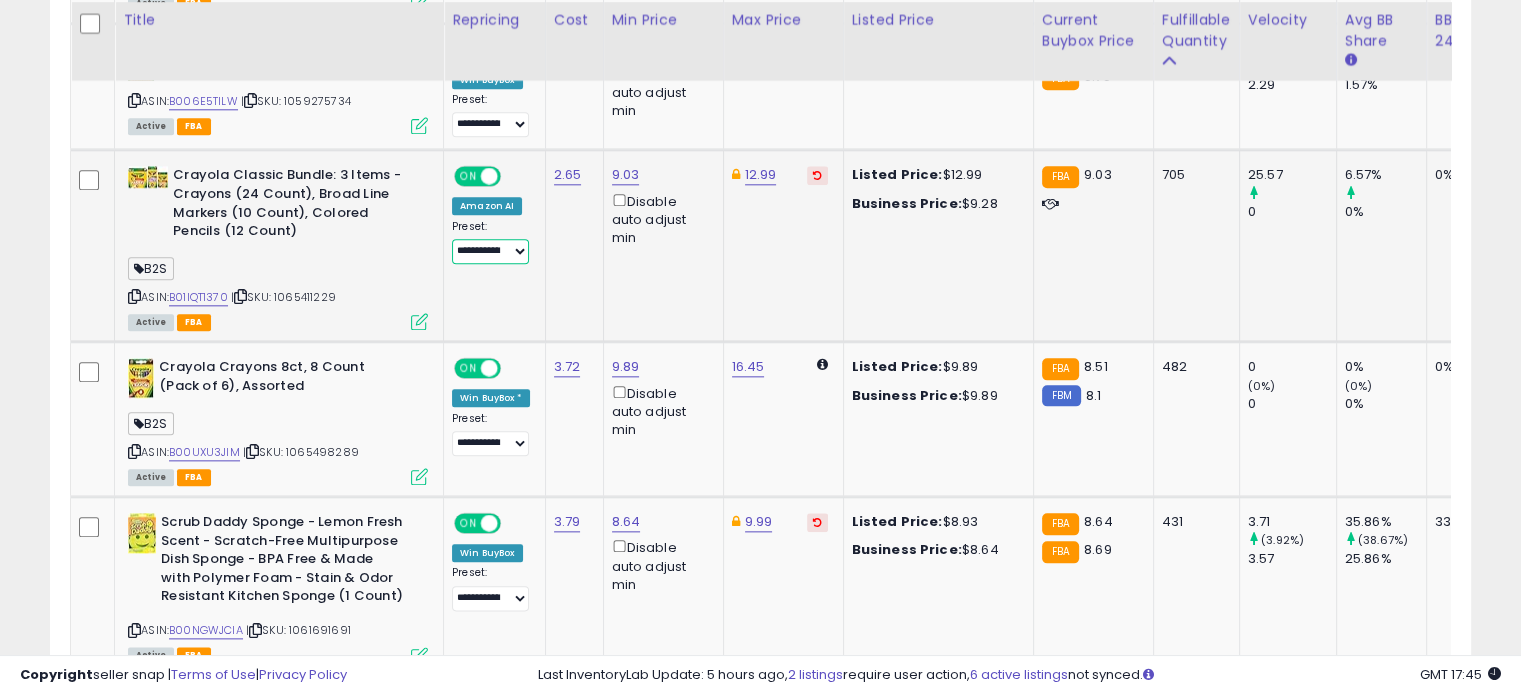 click on "**********" at bounding box center [490, 251] 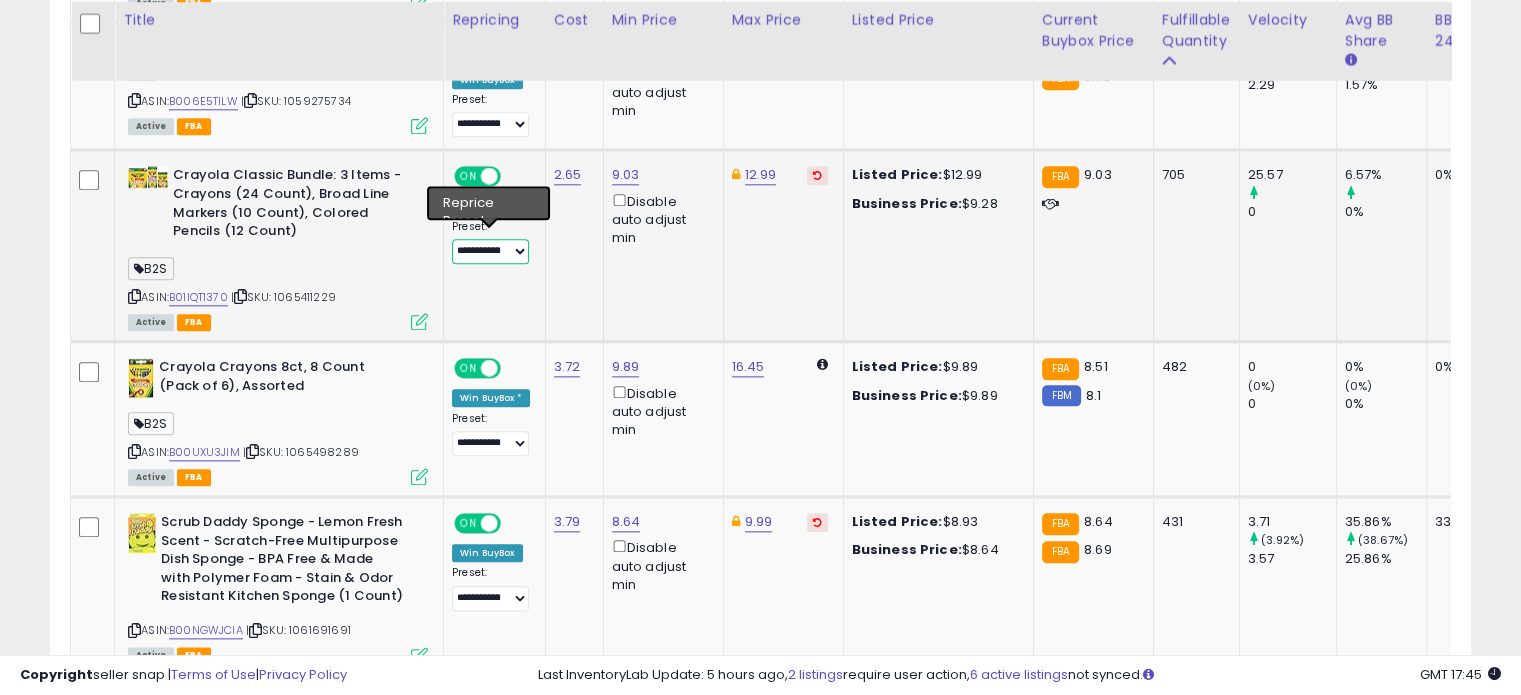 click on "**********" at bounding box center [490, 251] 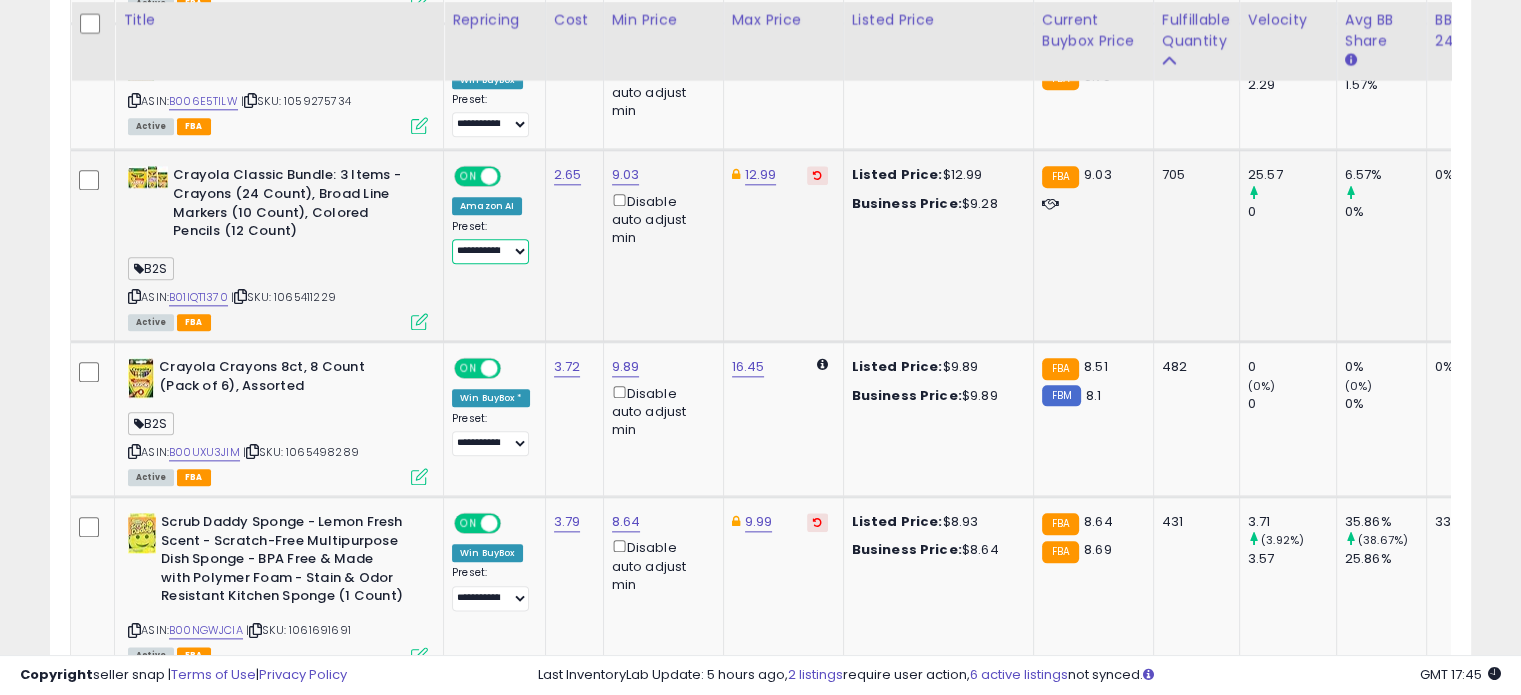 click on "**********" at bounding box center [490, 251] 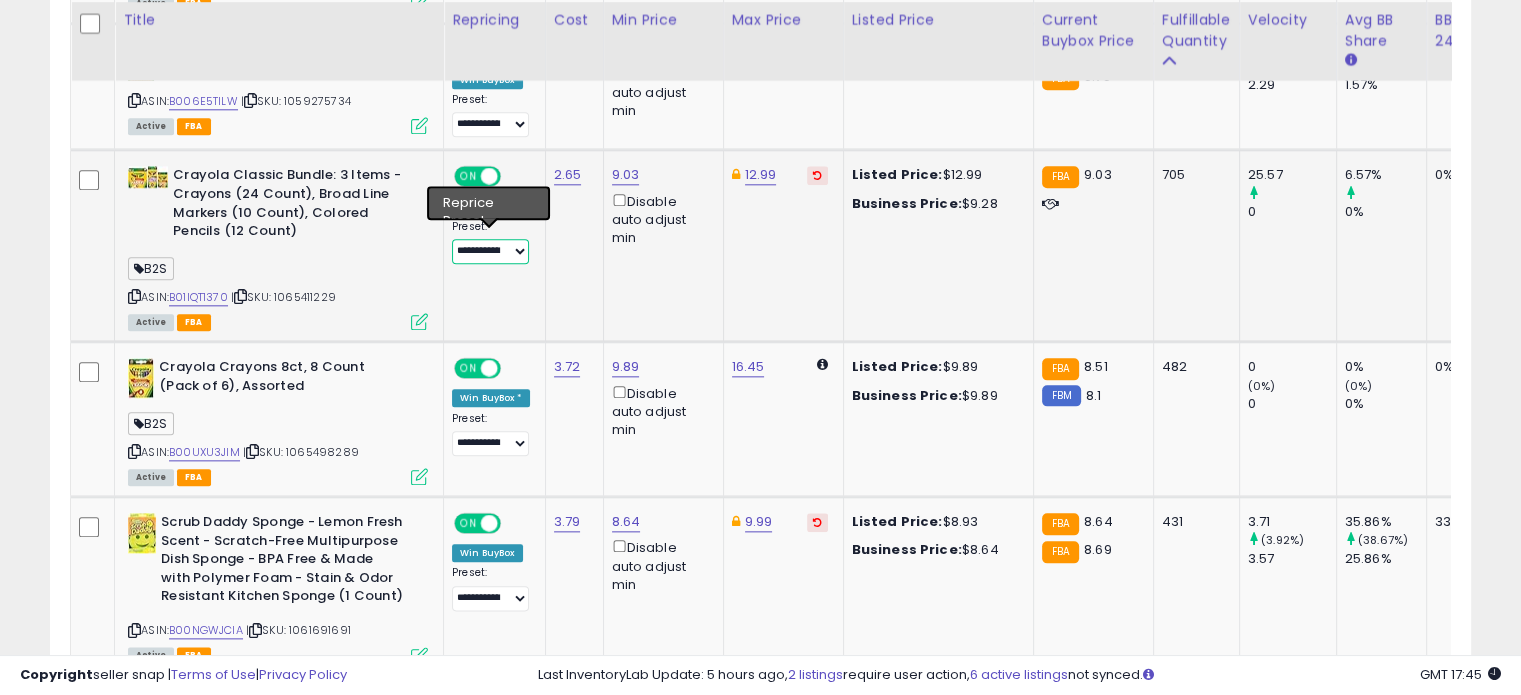 select on "**********" 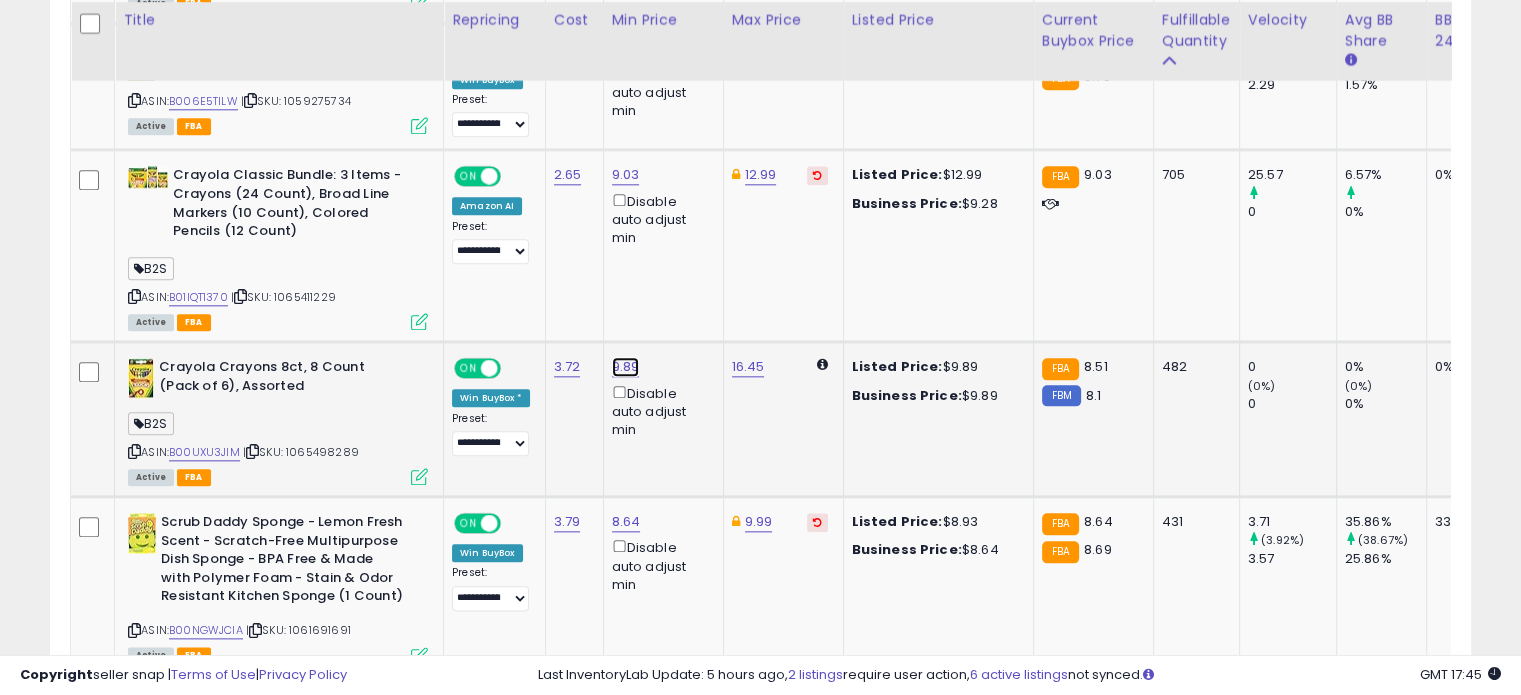 click on "9.89" at bounding box center (624, -1170) 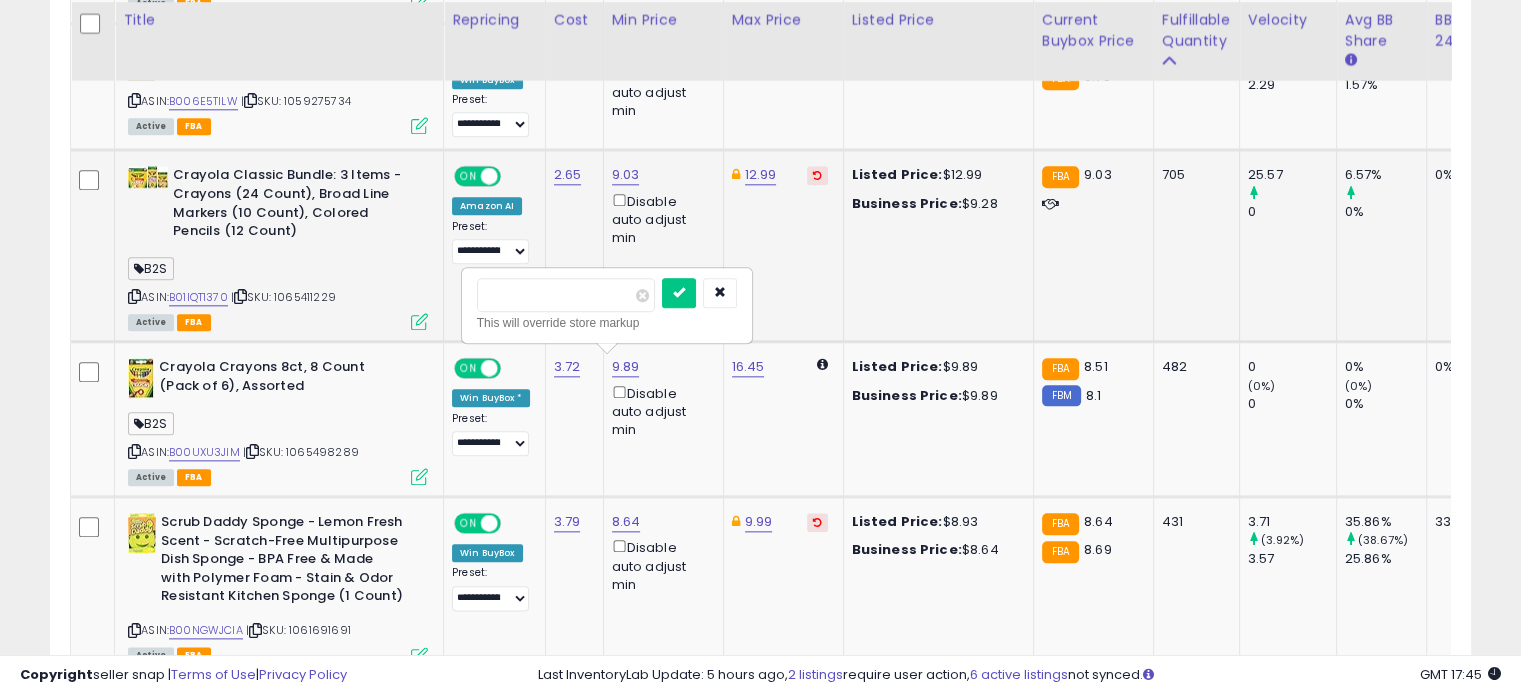 drag, startPoint x: 560, startPoint y: 295, endPoint x: 447, endPoint y: 287, distance: 113.28283 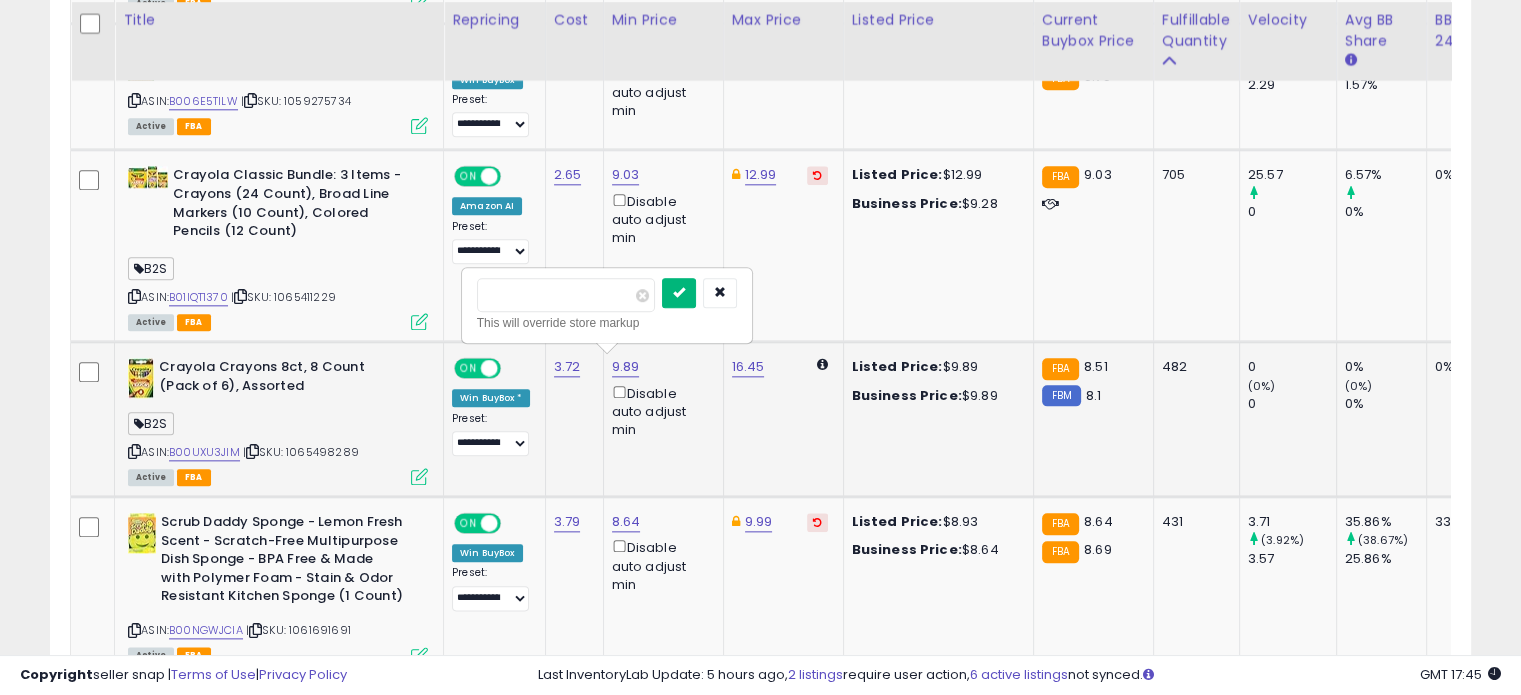 type on "****" 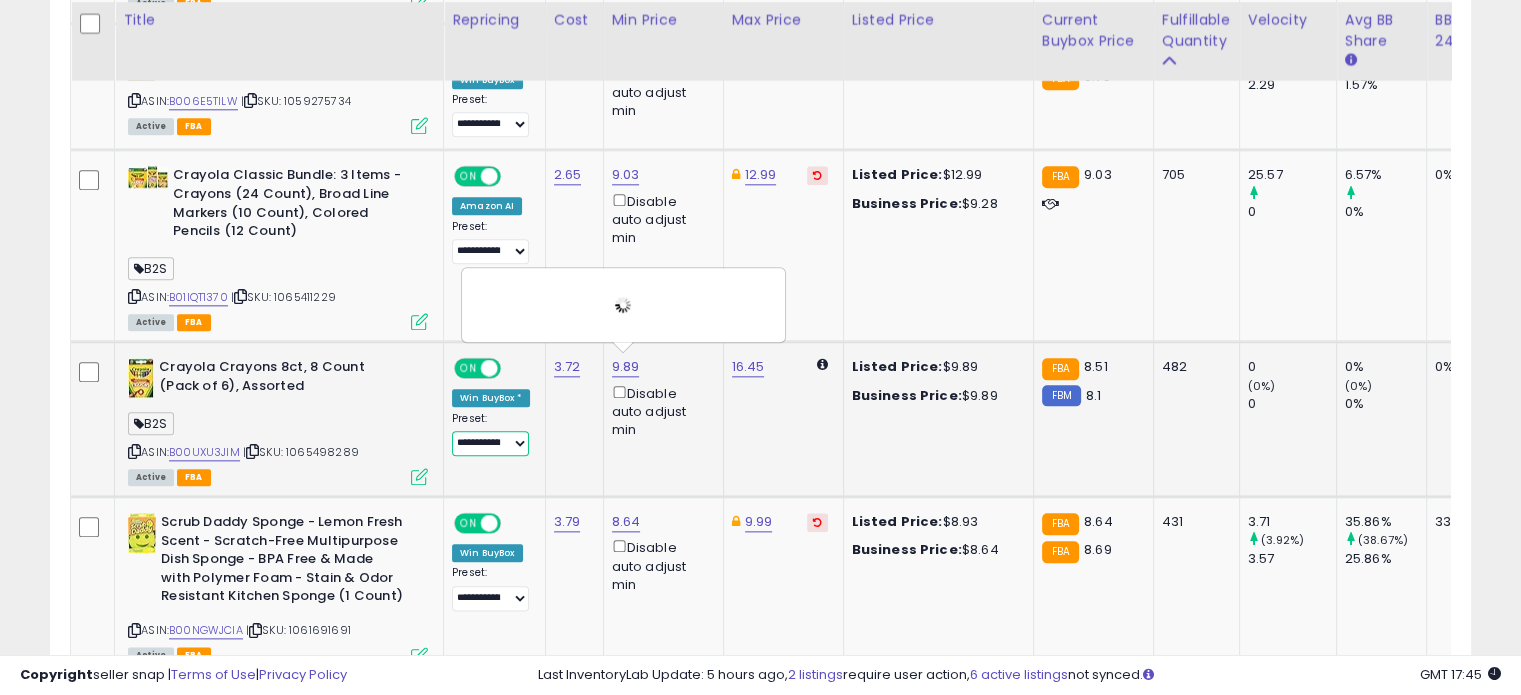 click on "**********" at bounding box center (490, 443) 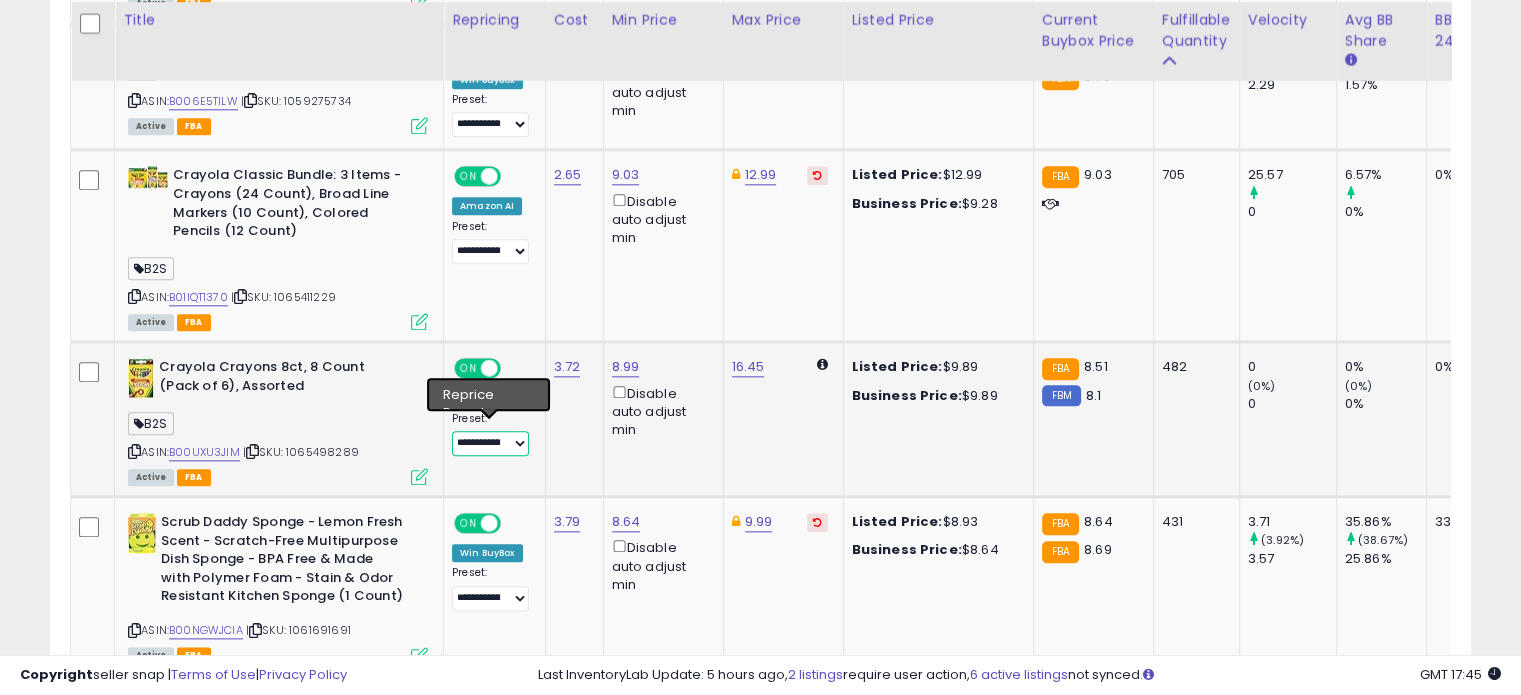 select on "**********" 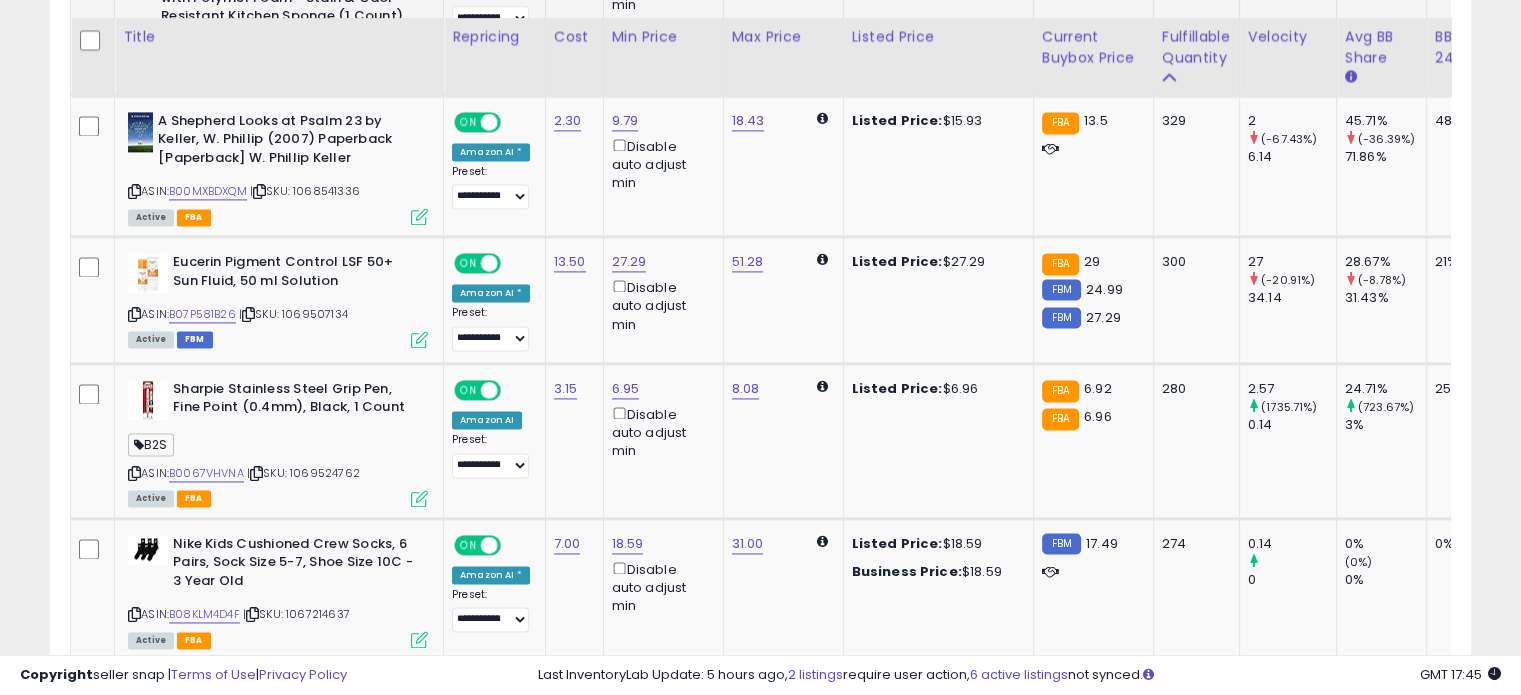 scroll, scrollTop: 2844, scrollLeft: 0, axis: vertical 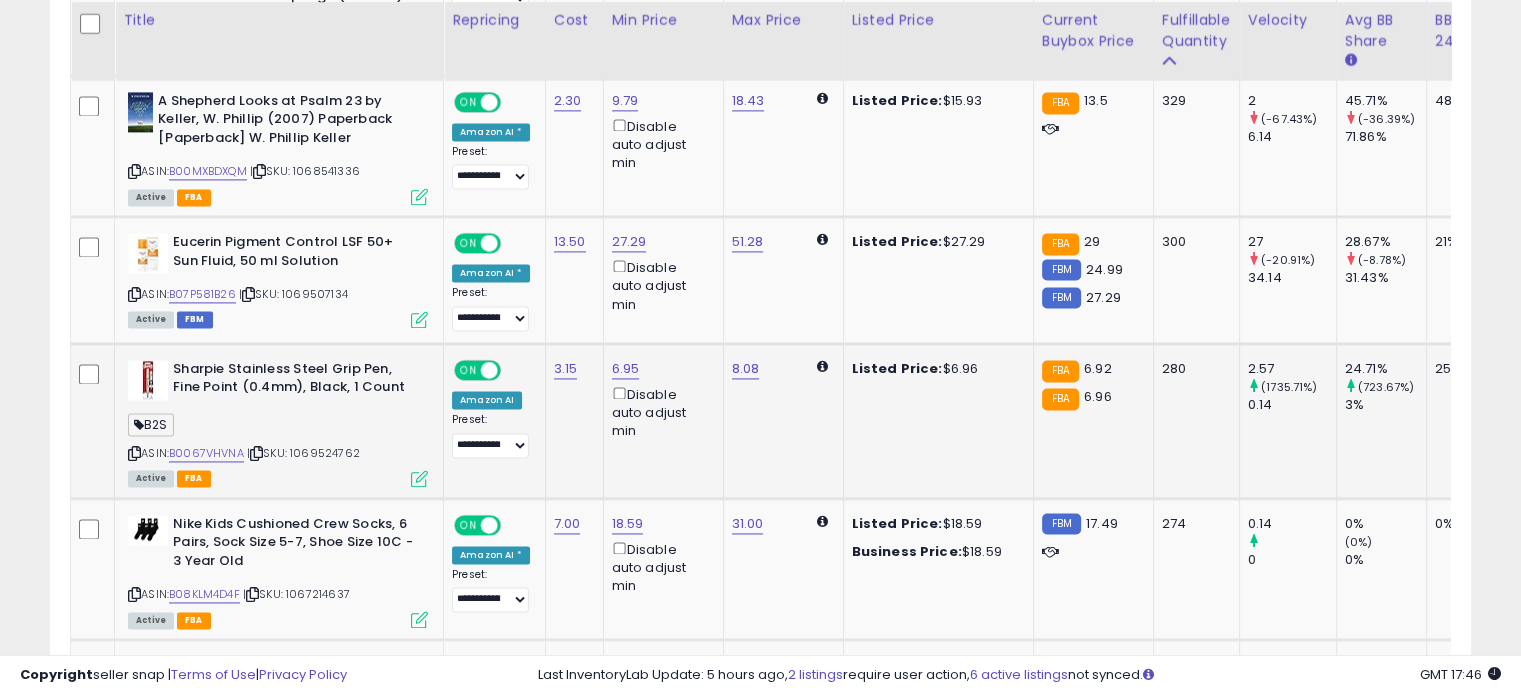 drag, startPoint x: 700, startPoint y: 366, endPoint x: 673, endPoint y: 360, distance: 27.658634 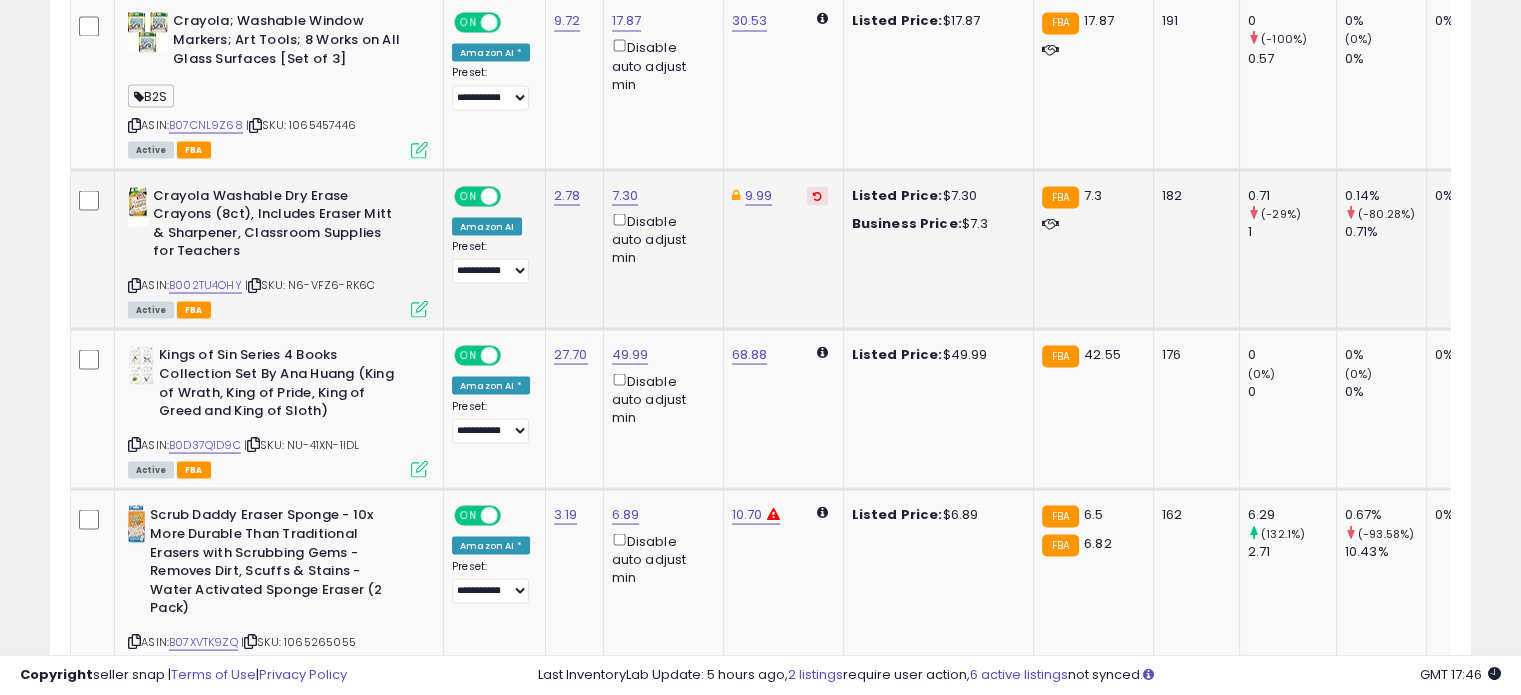 scroll, scrollTop: 3944, scrollLeft: 0, axis: vertical 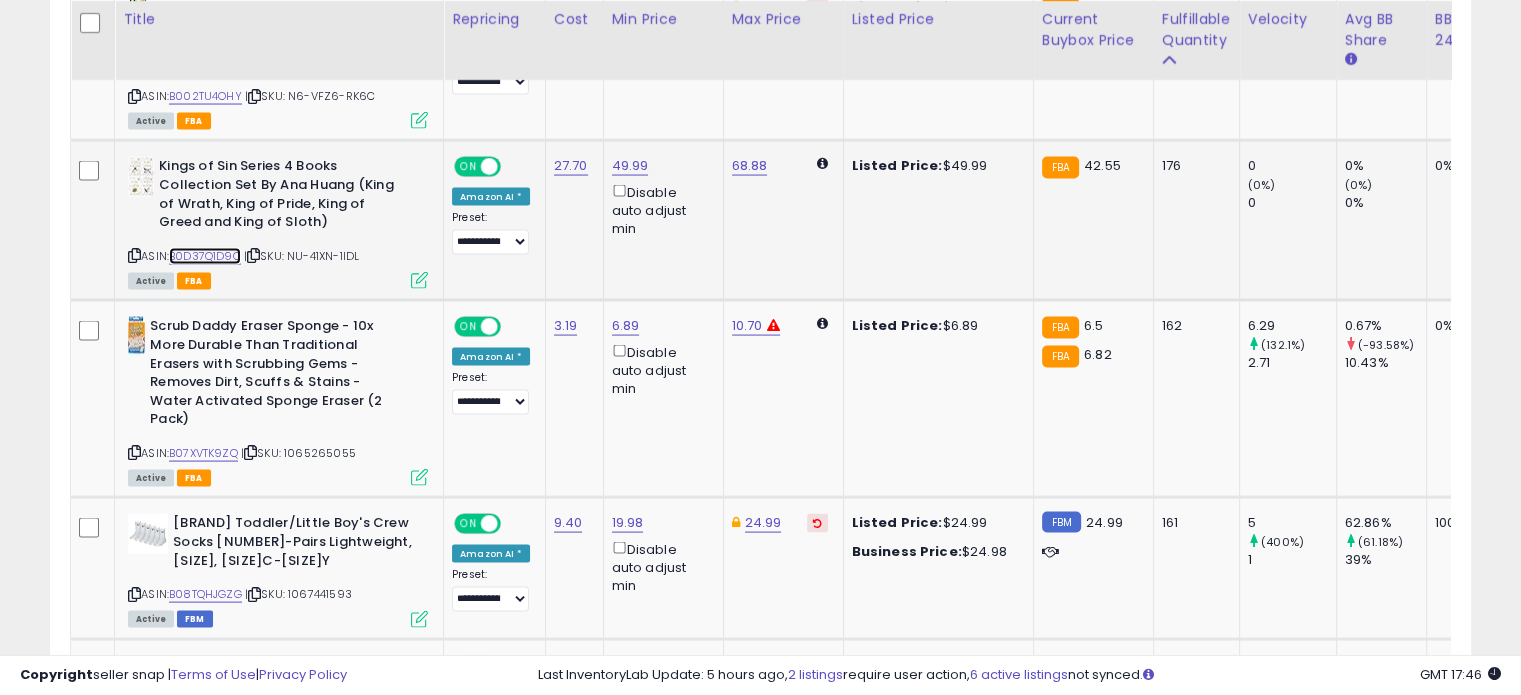 click on "B0D37Q1D9C" at bounding box center (205, 256) 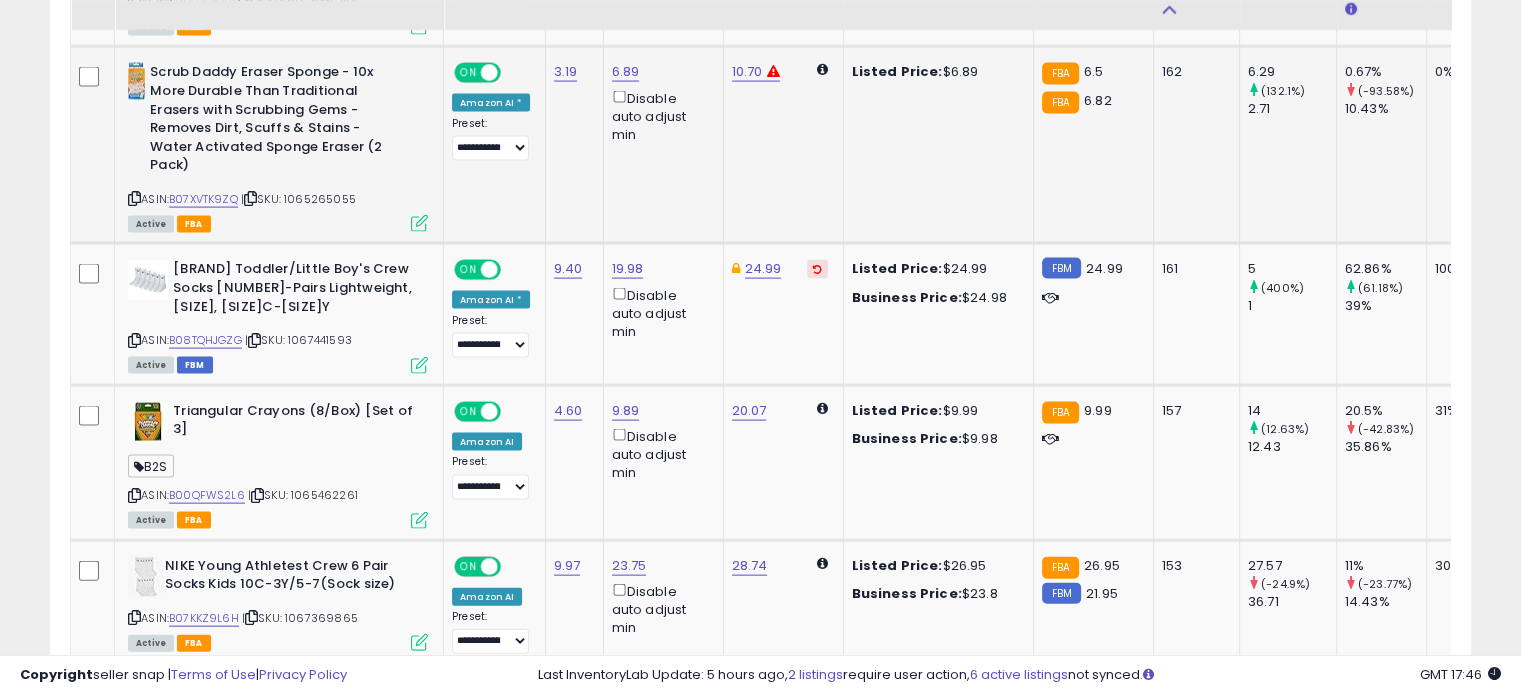 scroll, scrollTop: 4344, scrollLeft: 0, axis: vertical 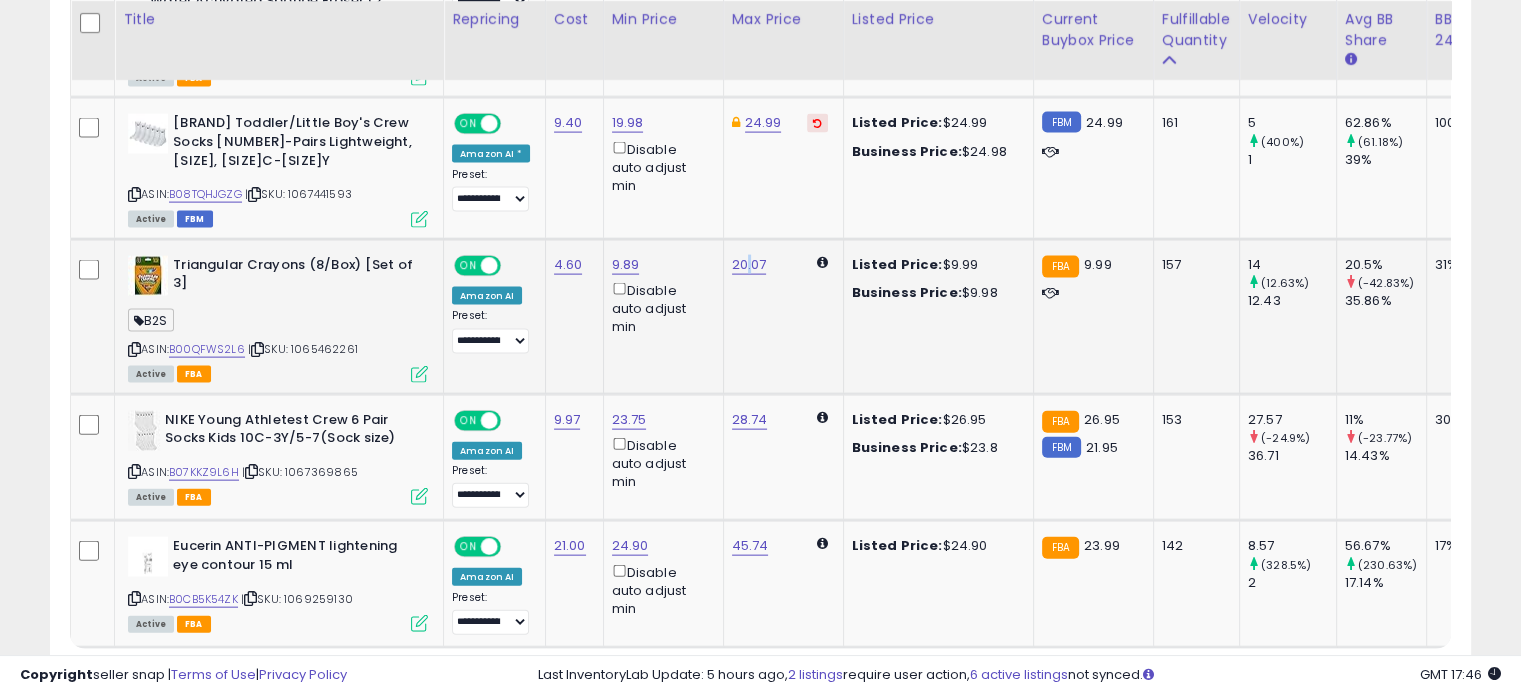 drag, startPoint x: 778, startPoint y: 262, endPoint x: 747, endPoint y: 304, distance: 52.201534 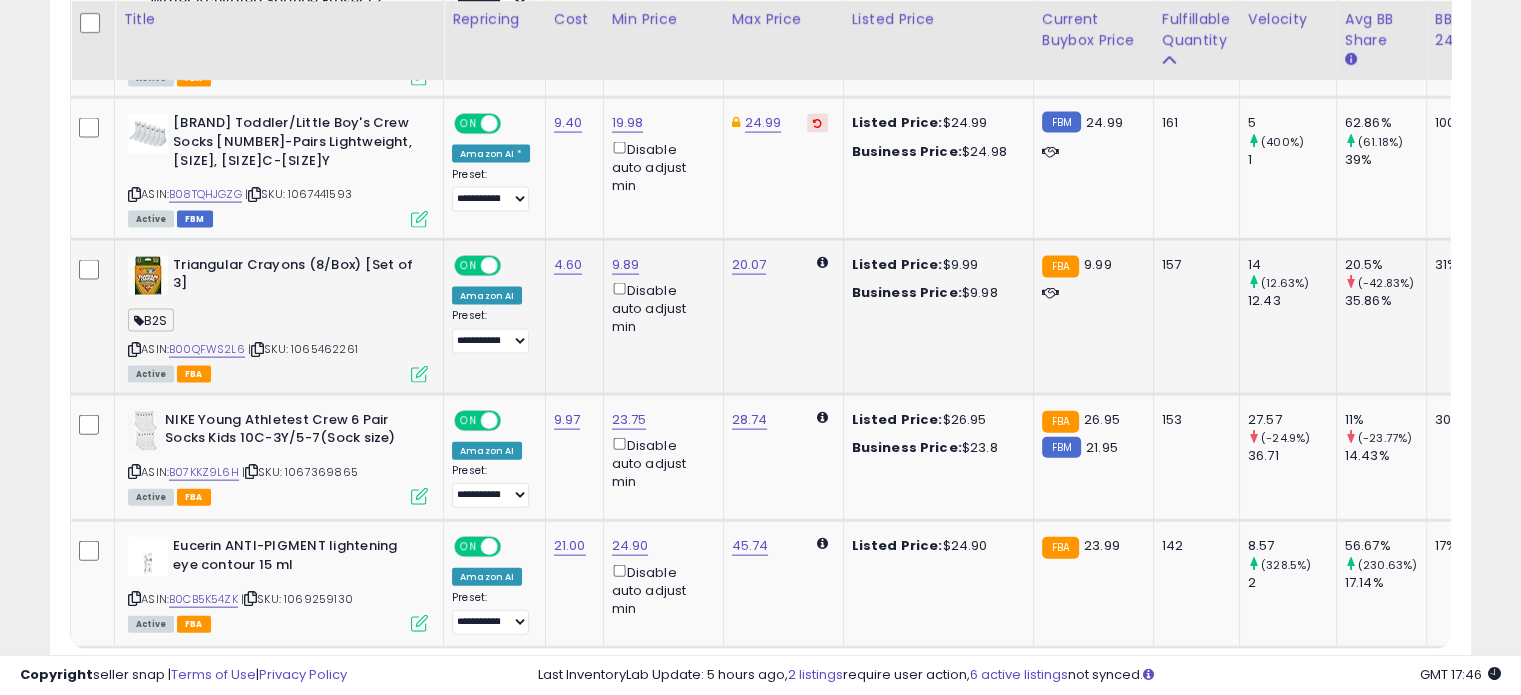 click on "20.07" 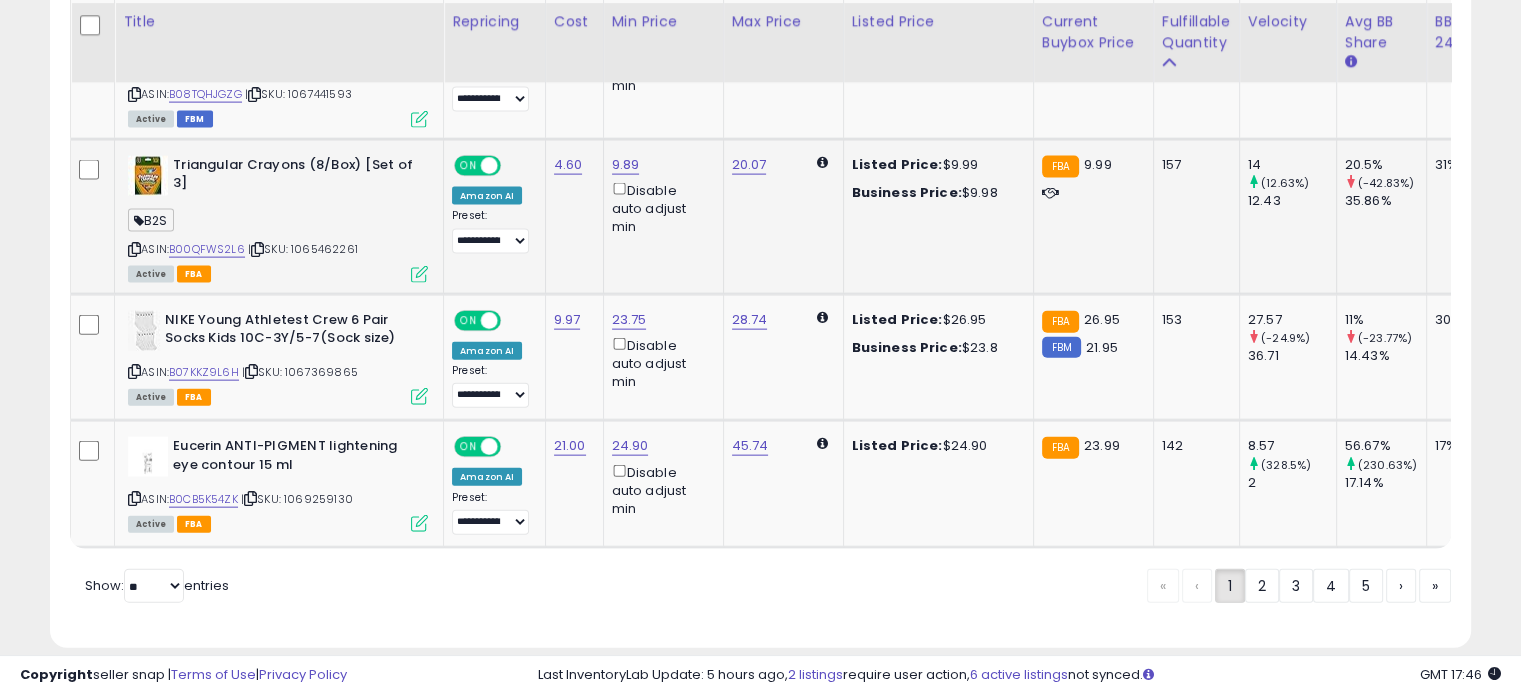 scroll, scrollTop: 4457, scrollLeft: 0, axis: vertical 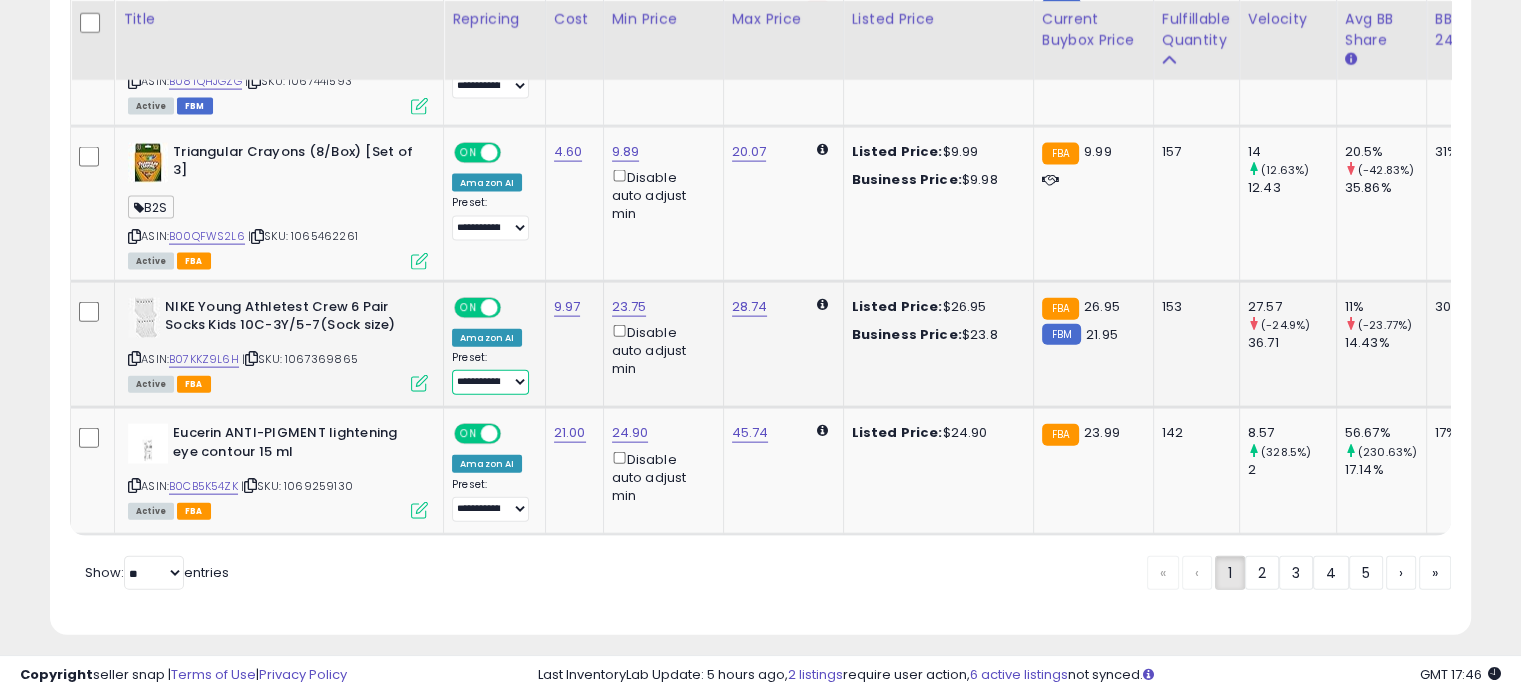 click on "**********" at bounding box center (490, 382) 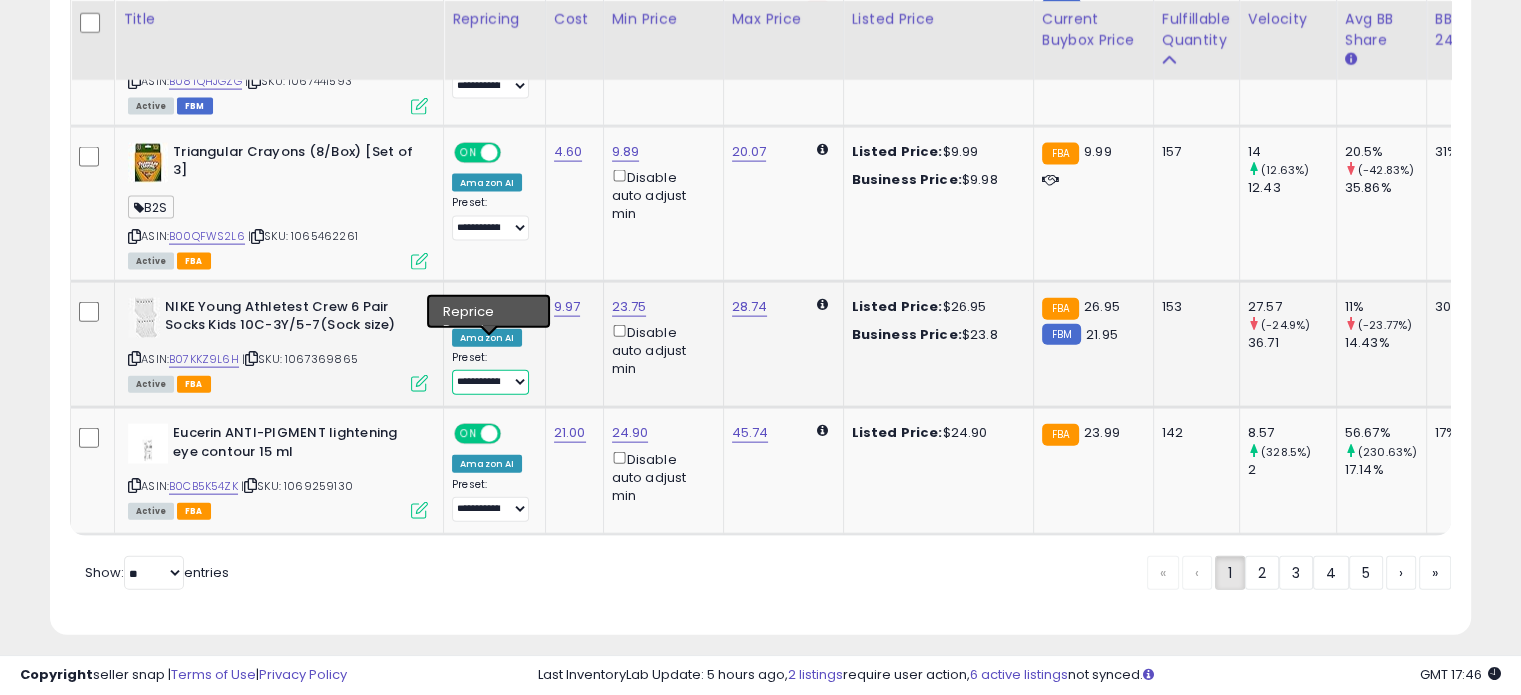 click on "**********" at bounding box center [490, 382] 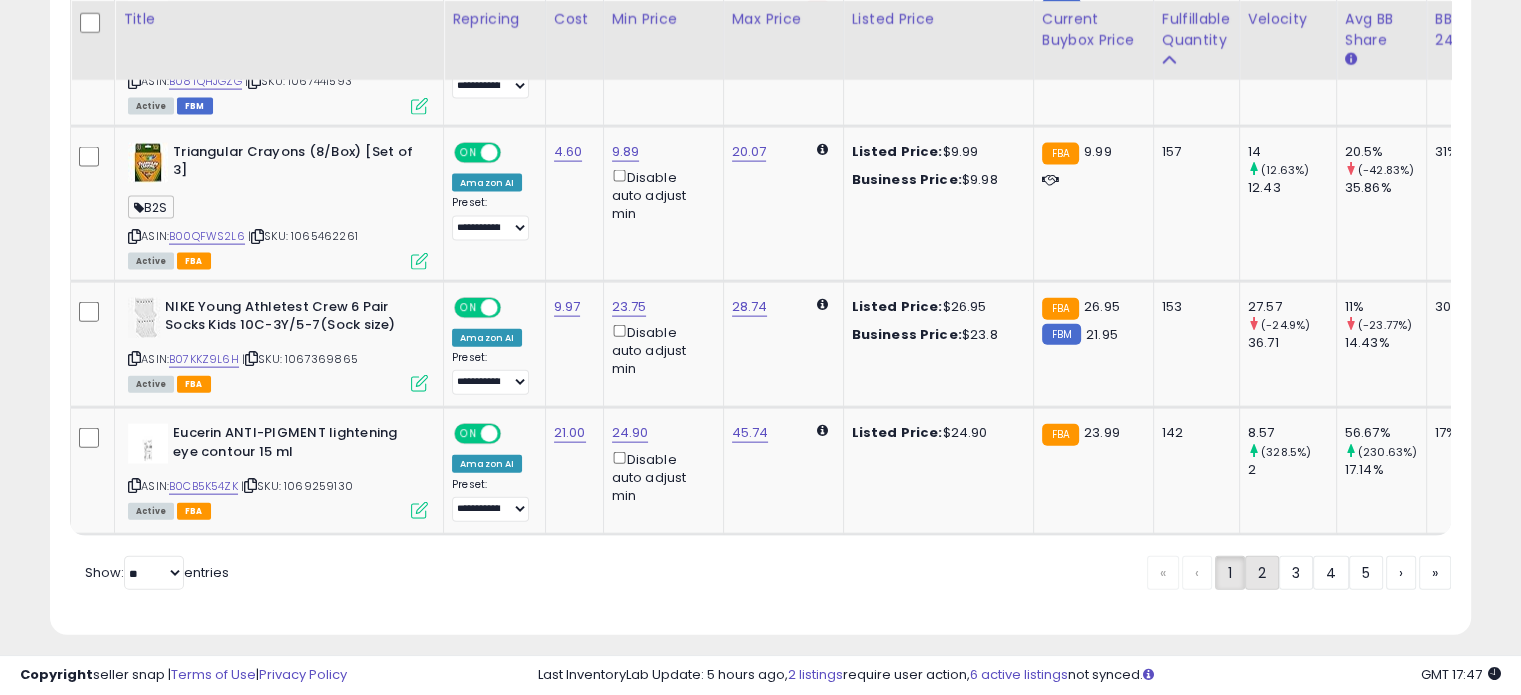 click on "2" 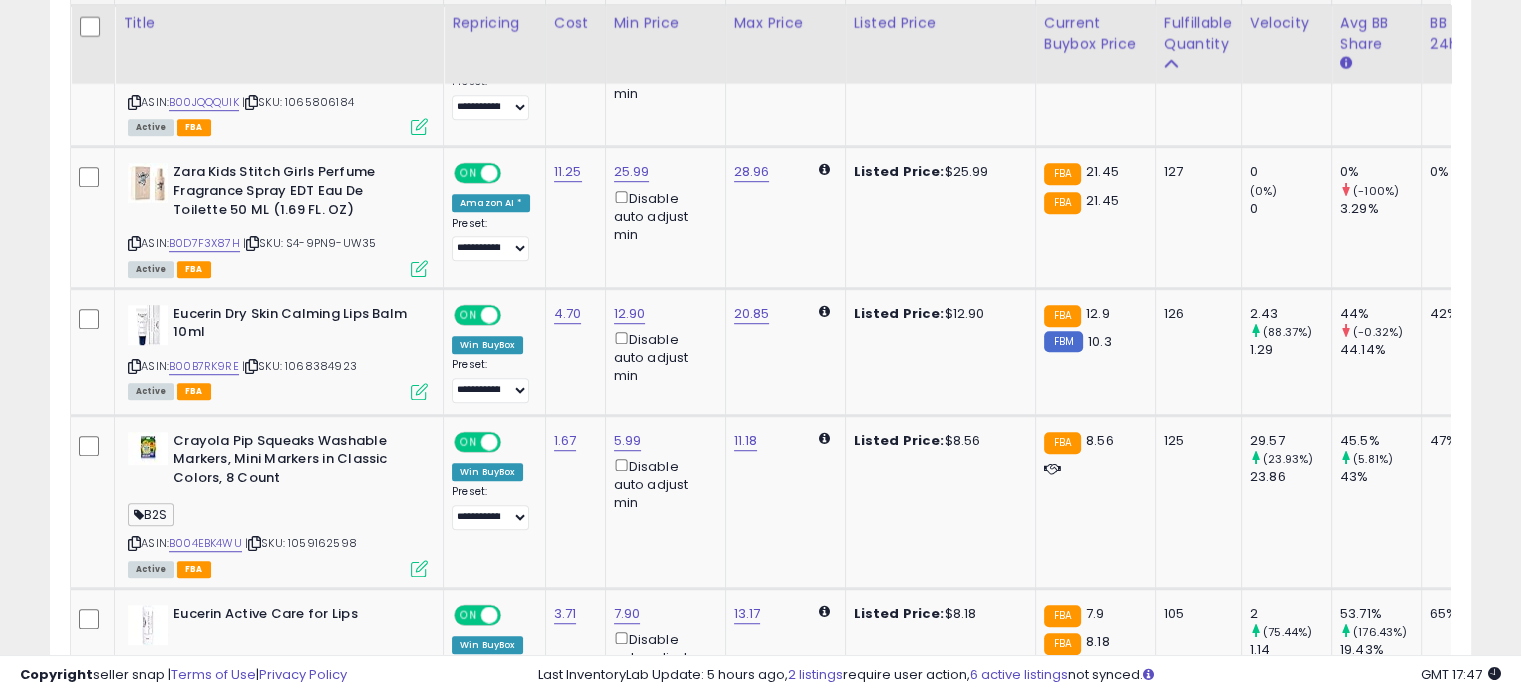 scroll, scrollTop: 1244, scrollLeft: 0, axis: vertical 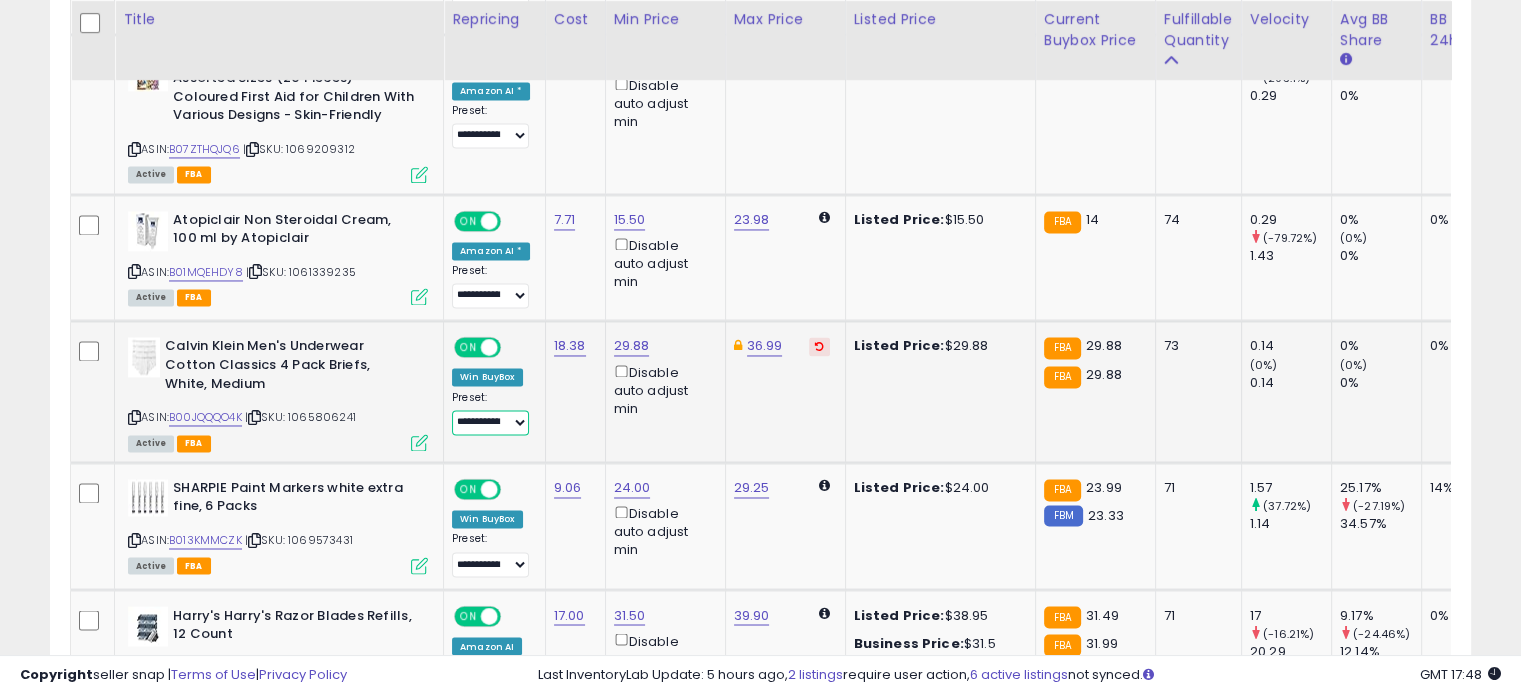 click on "**********" at bounding box center (490, 422) 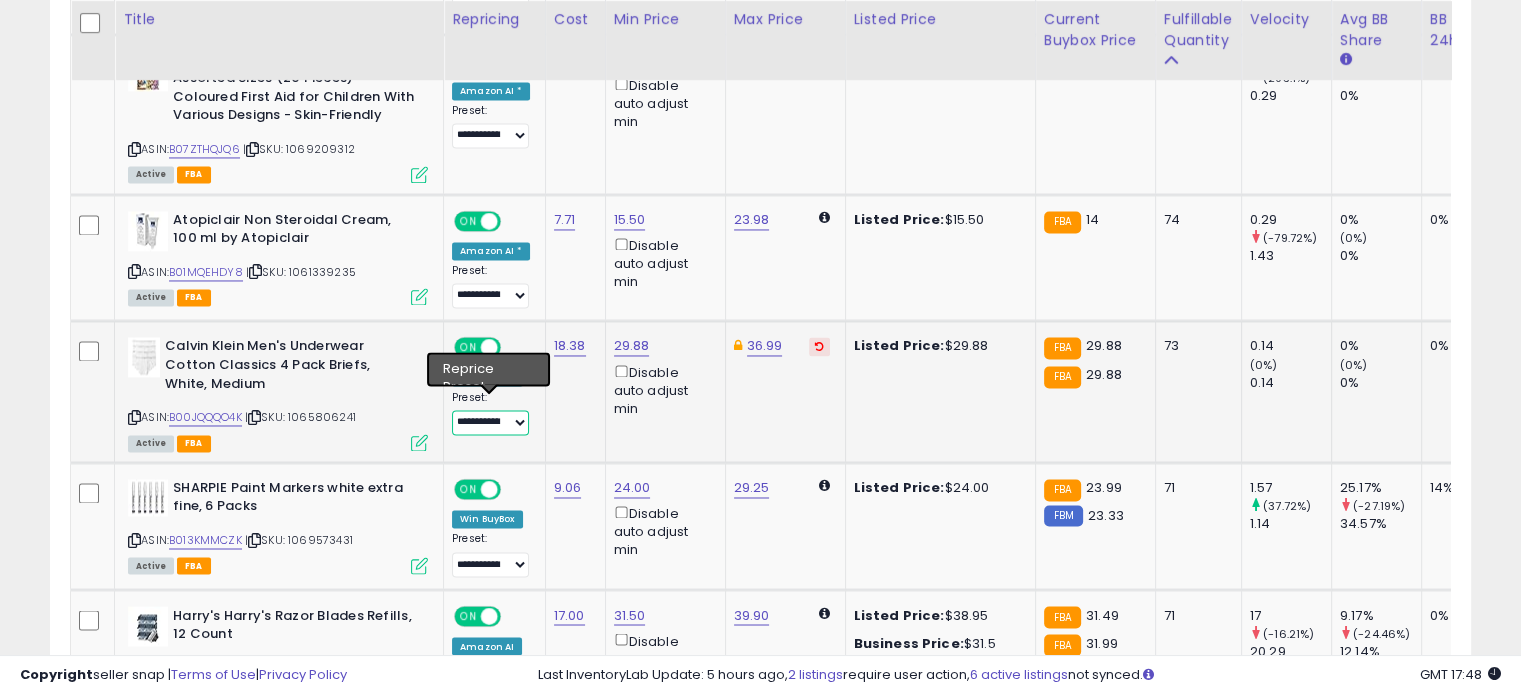 select on "**********" 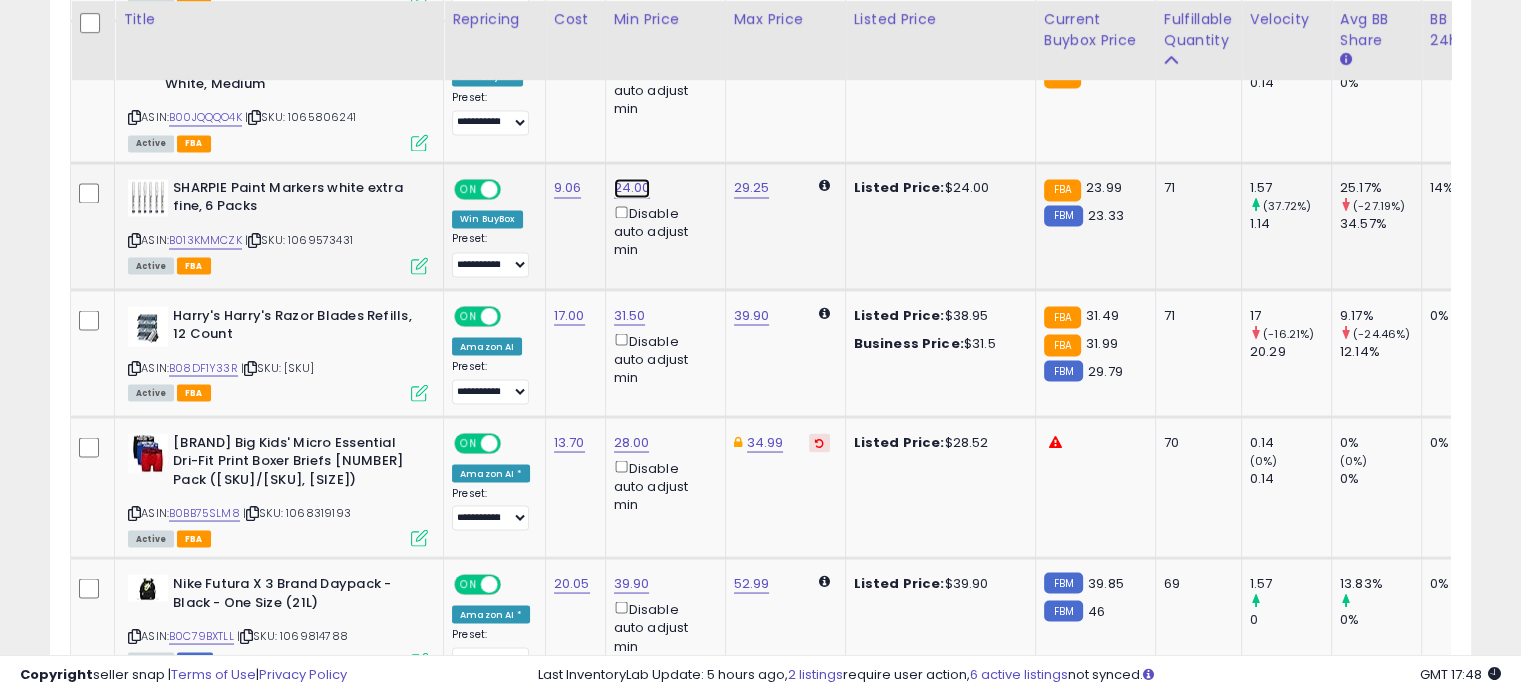 click on "24.00" at bounding box center (628, -2470) 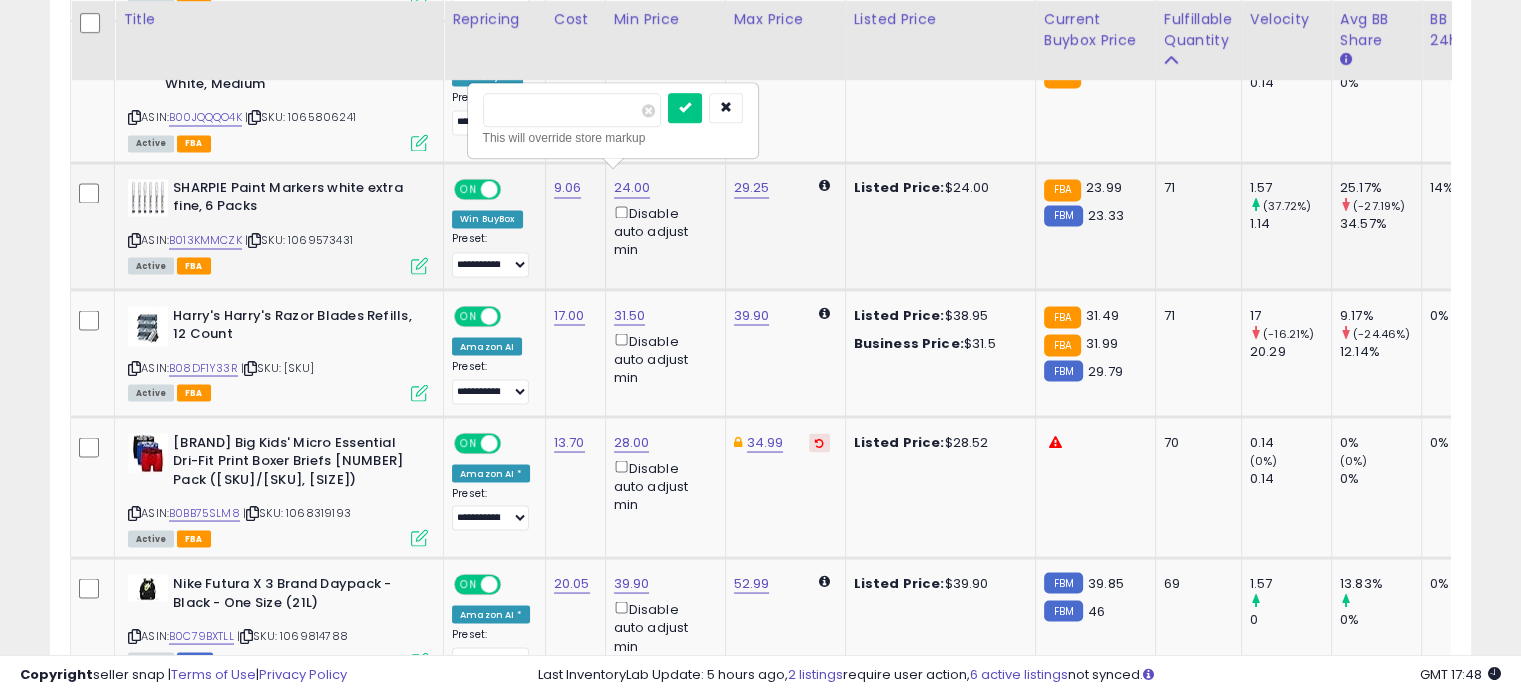 drag, startPoint x: 533, startPoint y: 108, endPoint x: 504, endPoint y: 109, distance: 29.017237 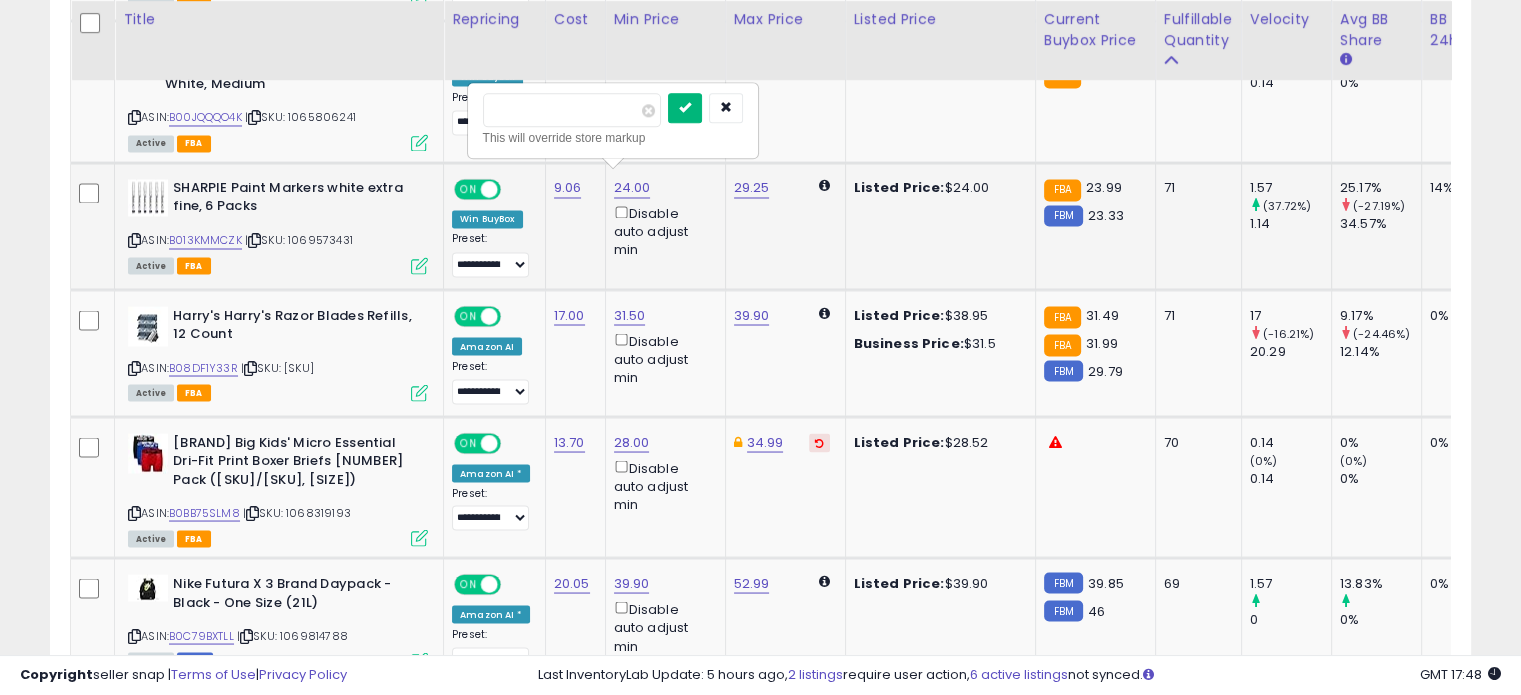 type on "*****" 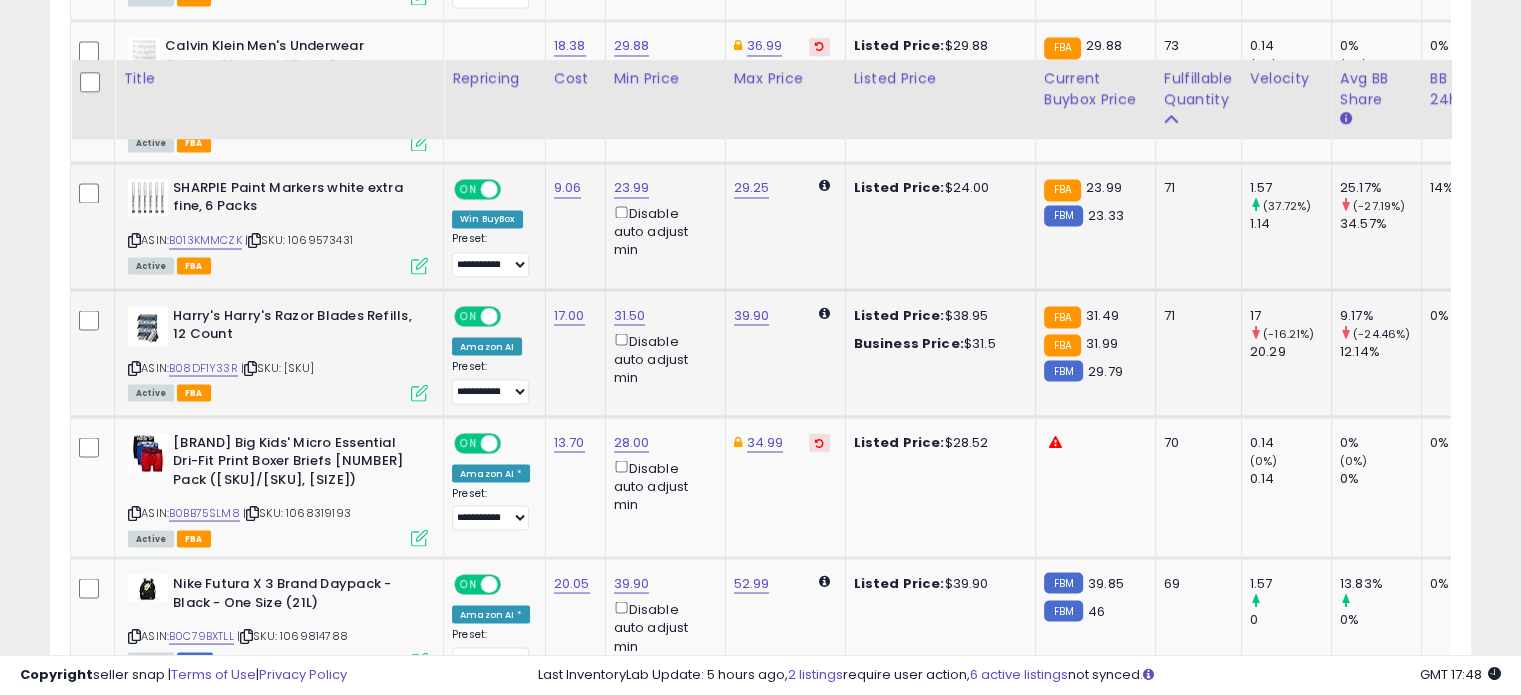 scroll, scrollTop: 3644, scrollLeft: 0, axis: vertical 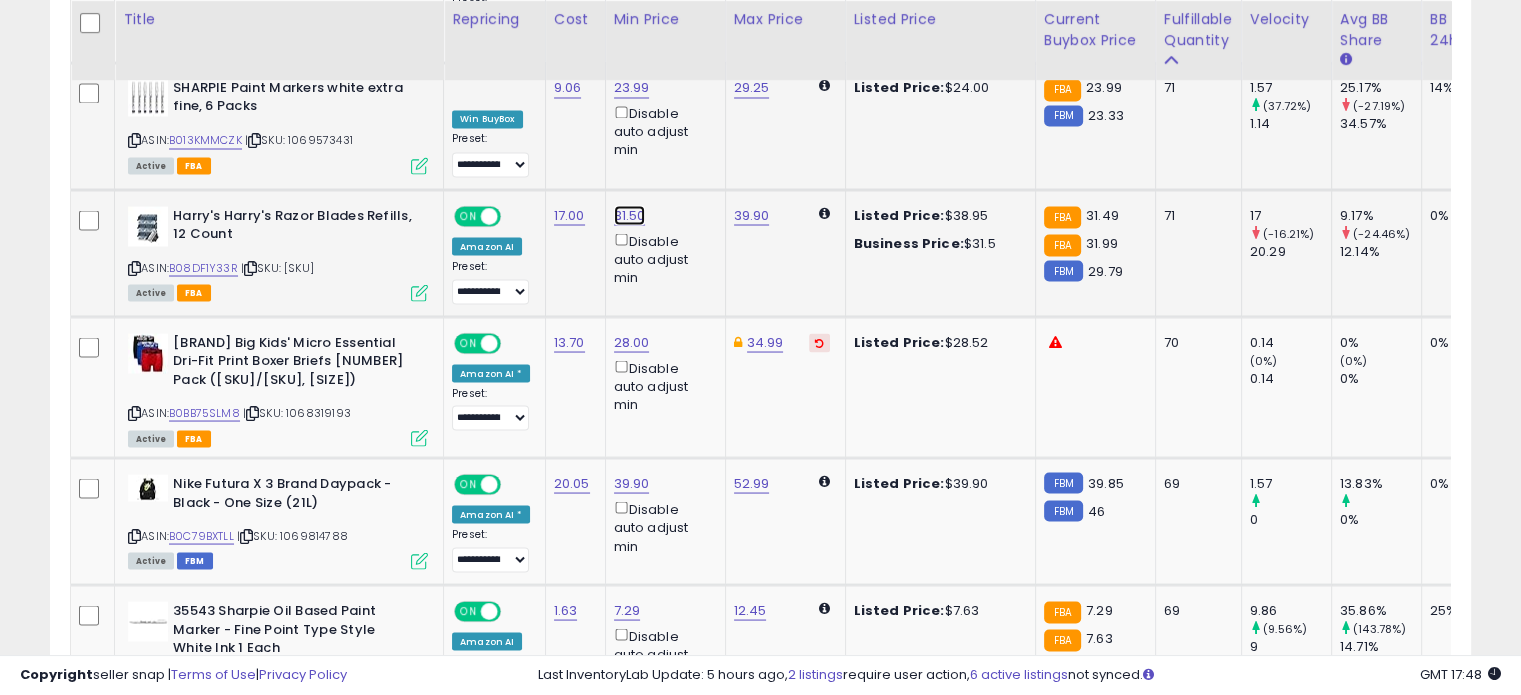 click on "31.50" at bounding box center (628, -2570) 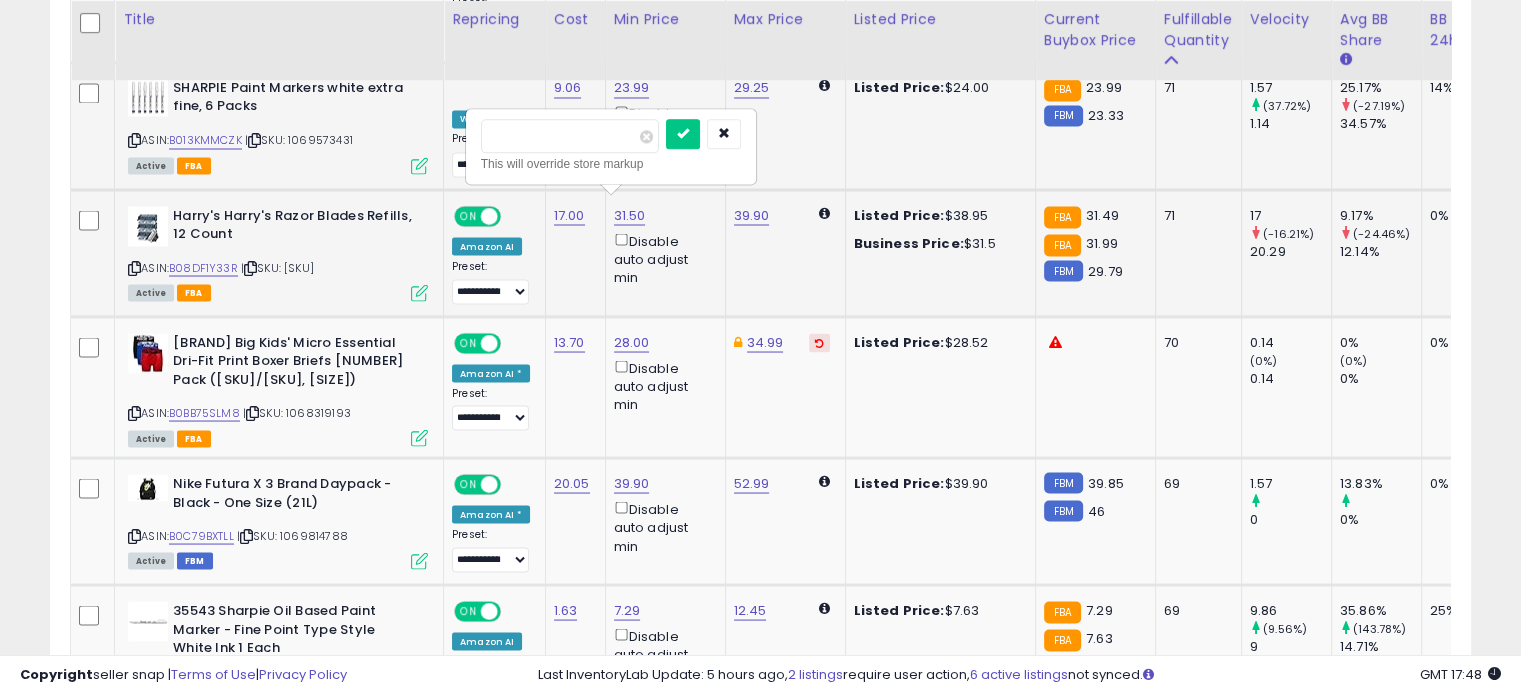 drag, startPoint x: 540, startPoint y: 135, endPoint x: 514, endPoint y: 138, distance: 26.172504 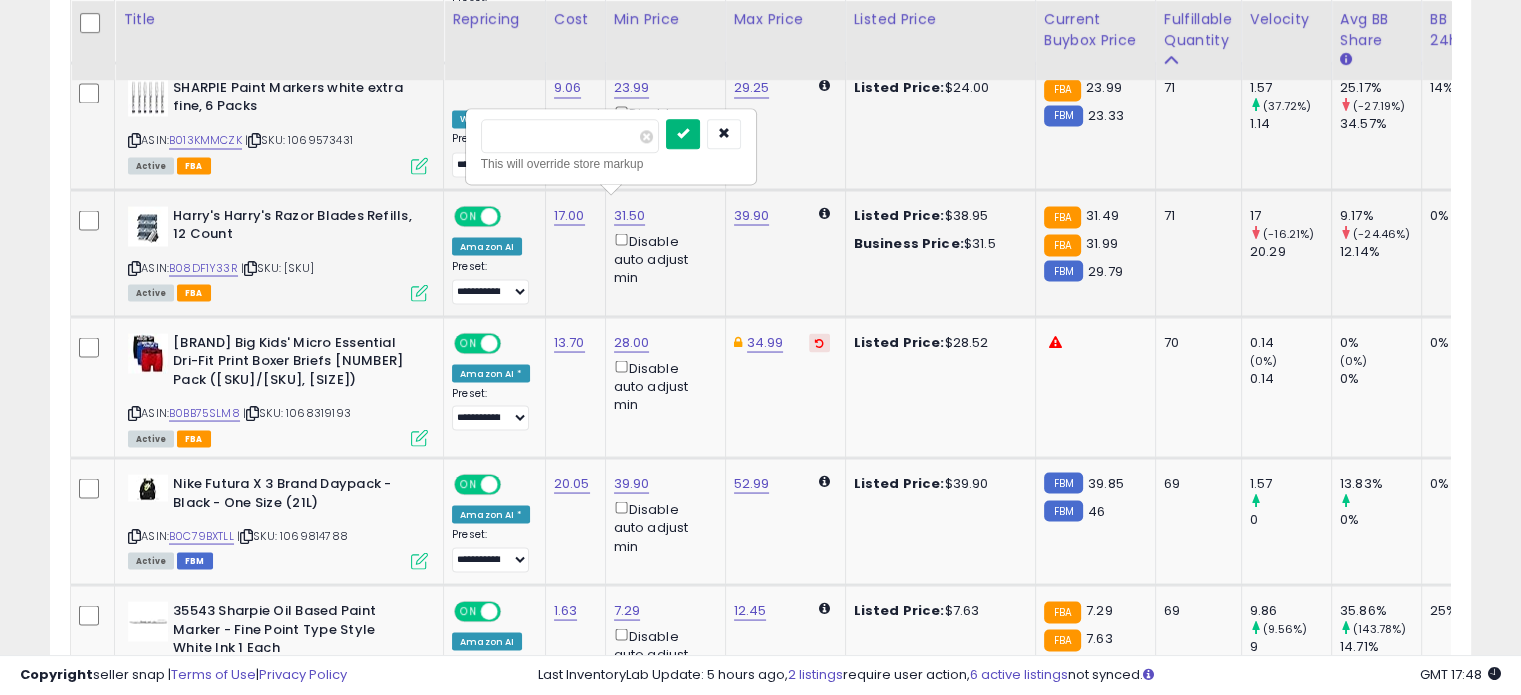 type on "*****" 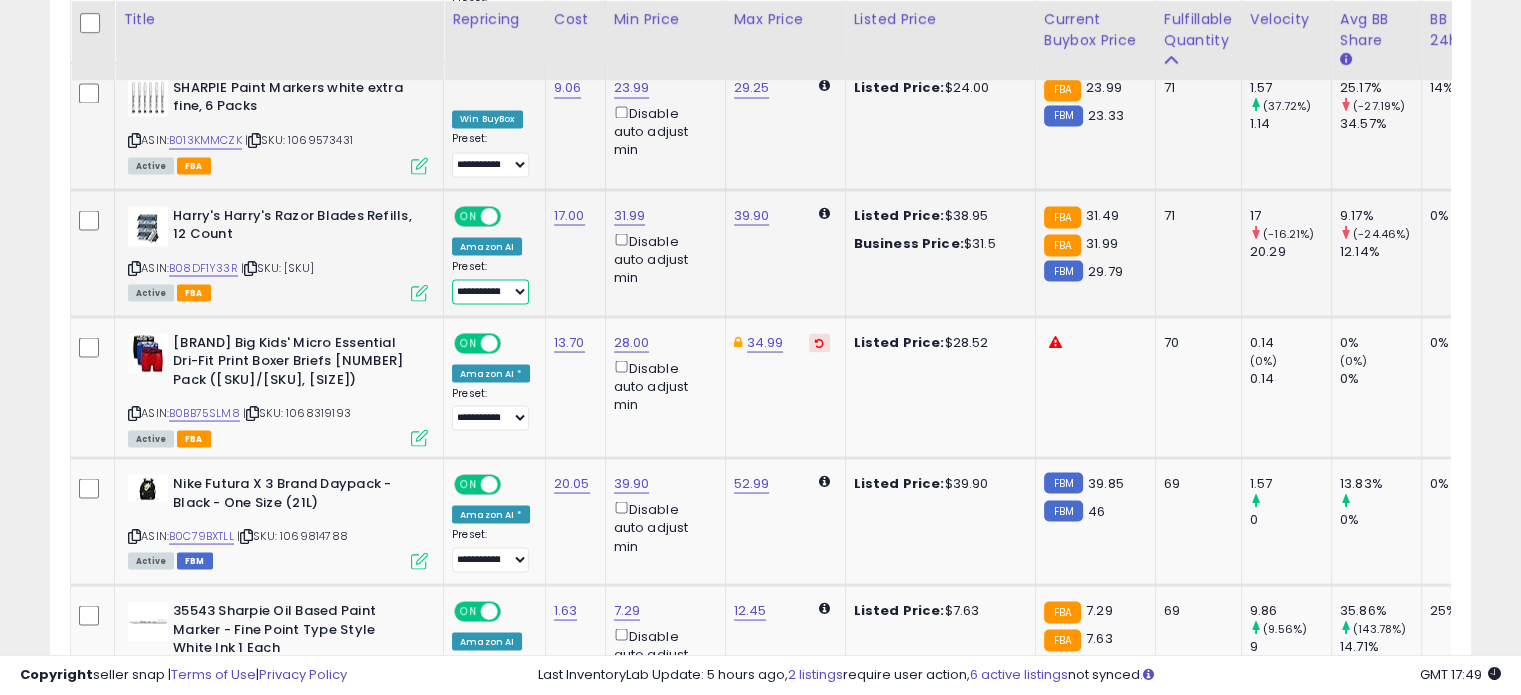 click on "**********" at bounding box center (490, 291) 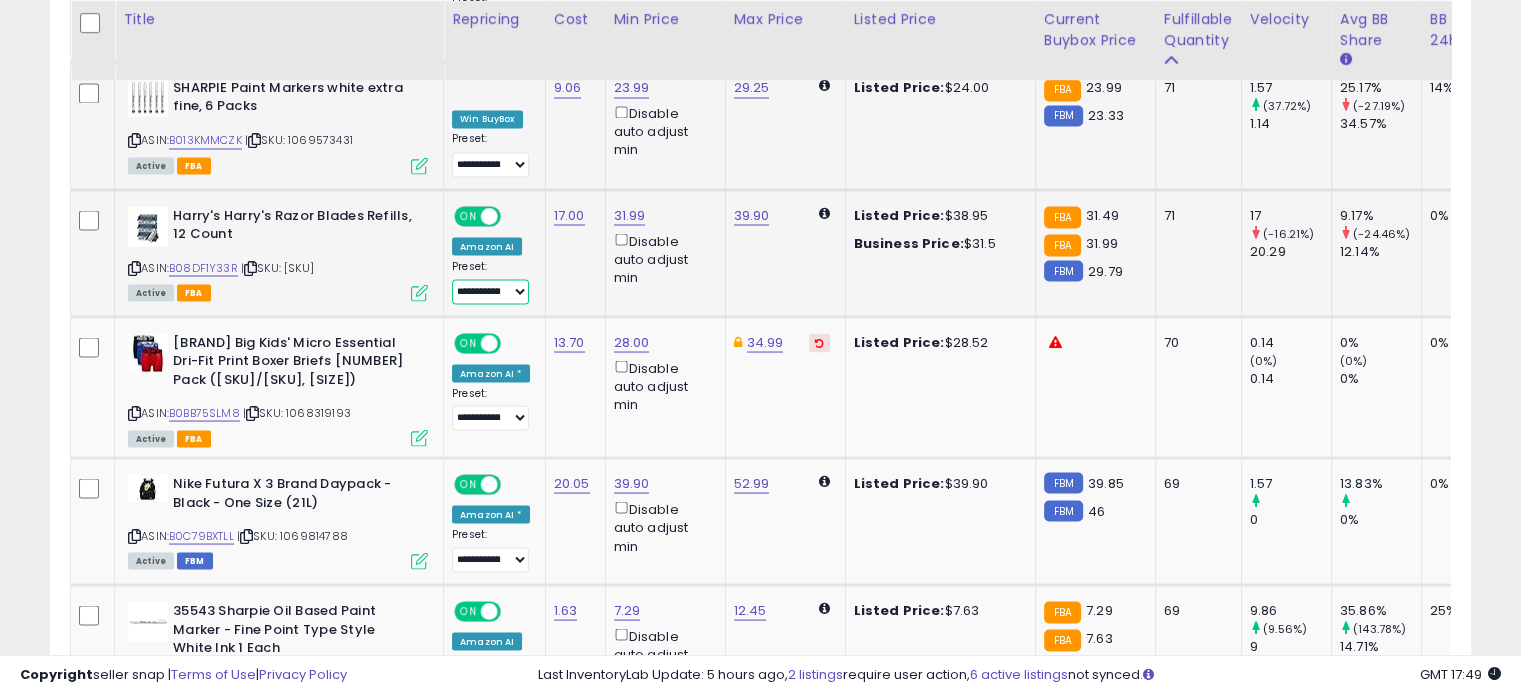 click on "**********" at bounding box center (490, 291) 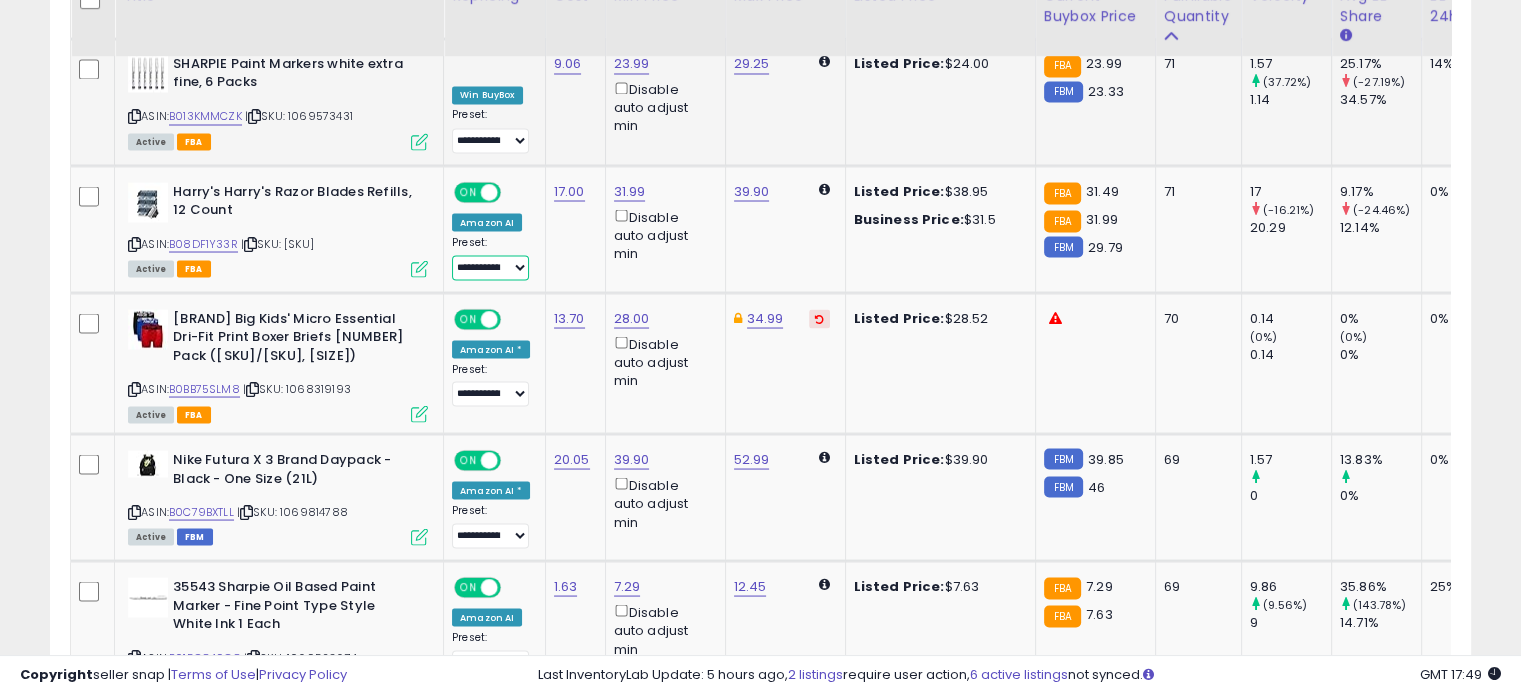 scroll, scrollTop: 3744, scrollLeft: 0, axis: vertical 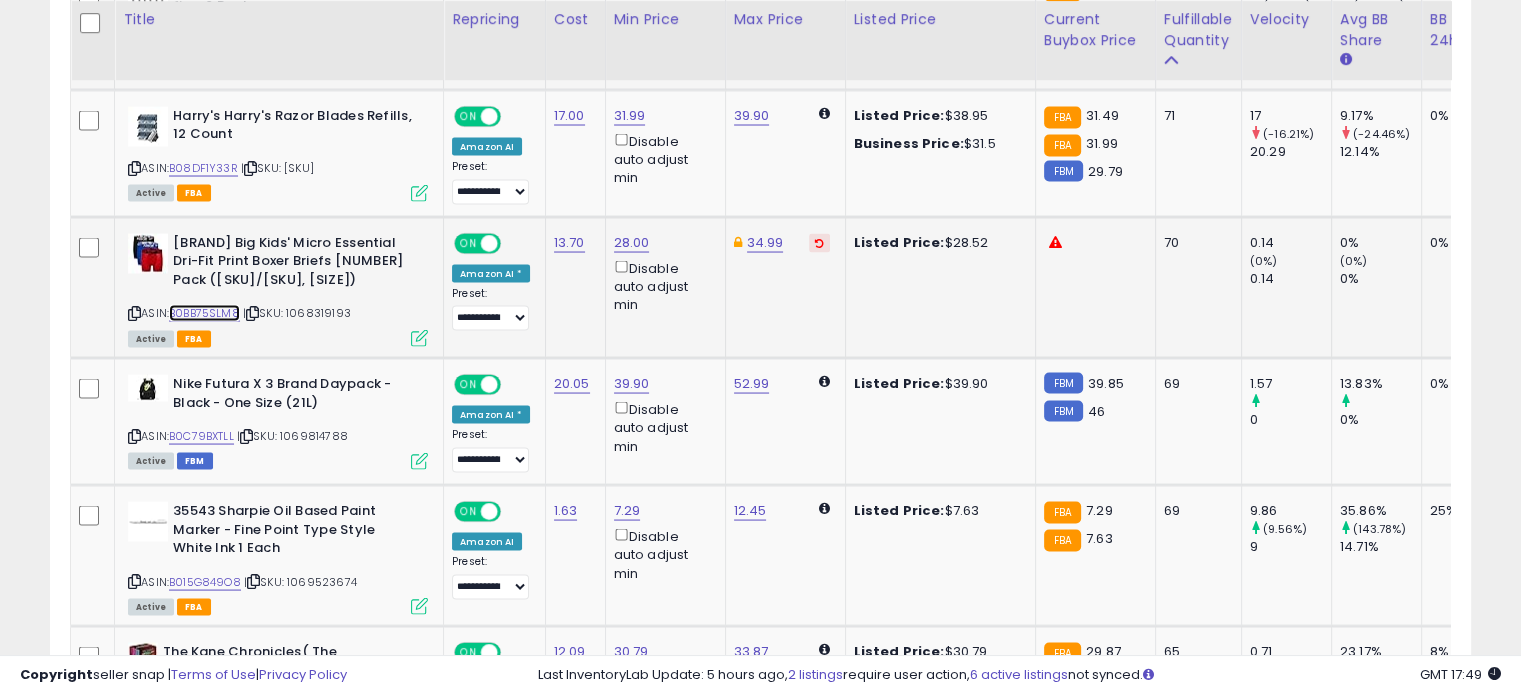click on "B0BB75SLM8" at bounding box center [204, 312] 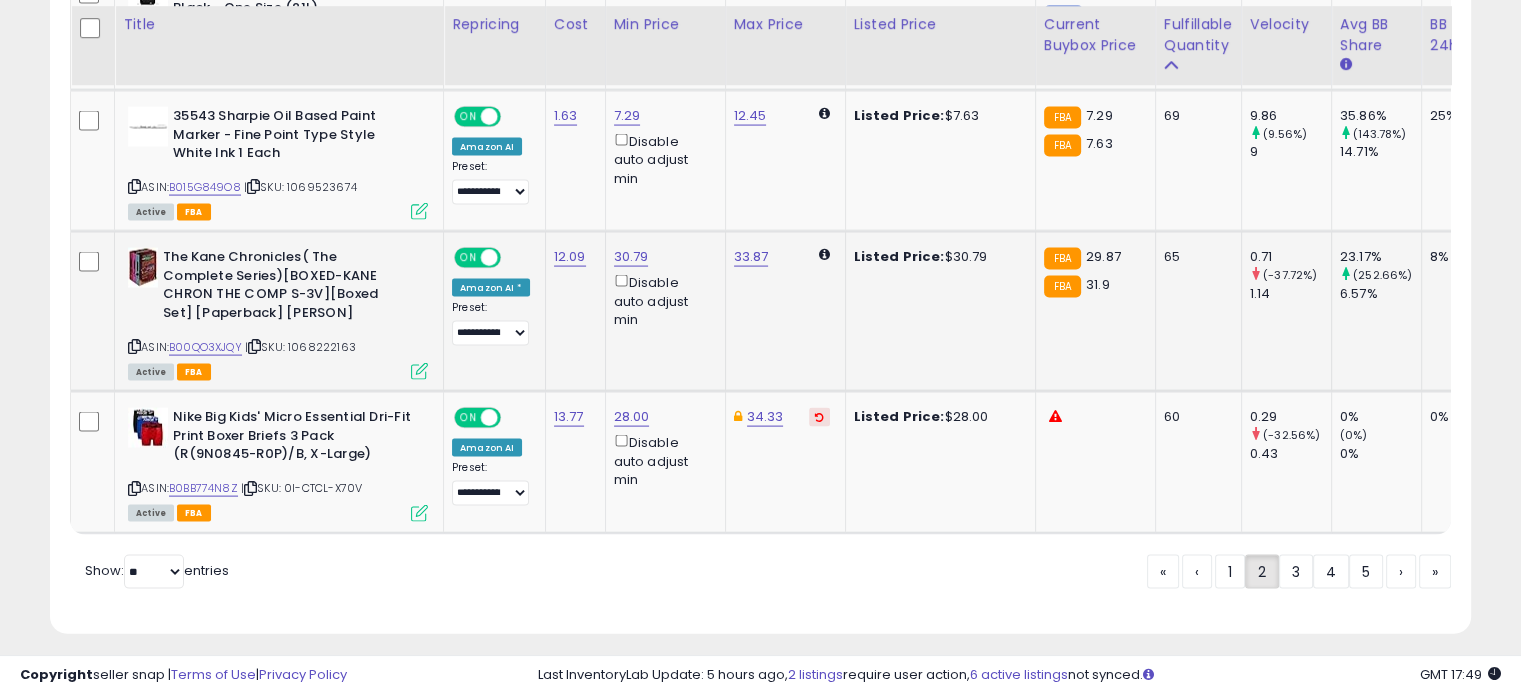 scroll, scrollTop: 4144, scrollLeft: 0, axis: vertical 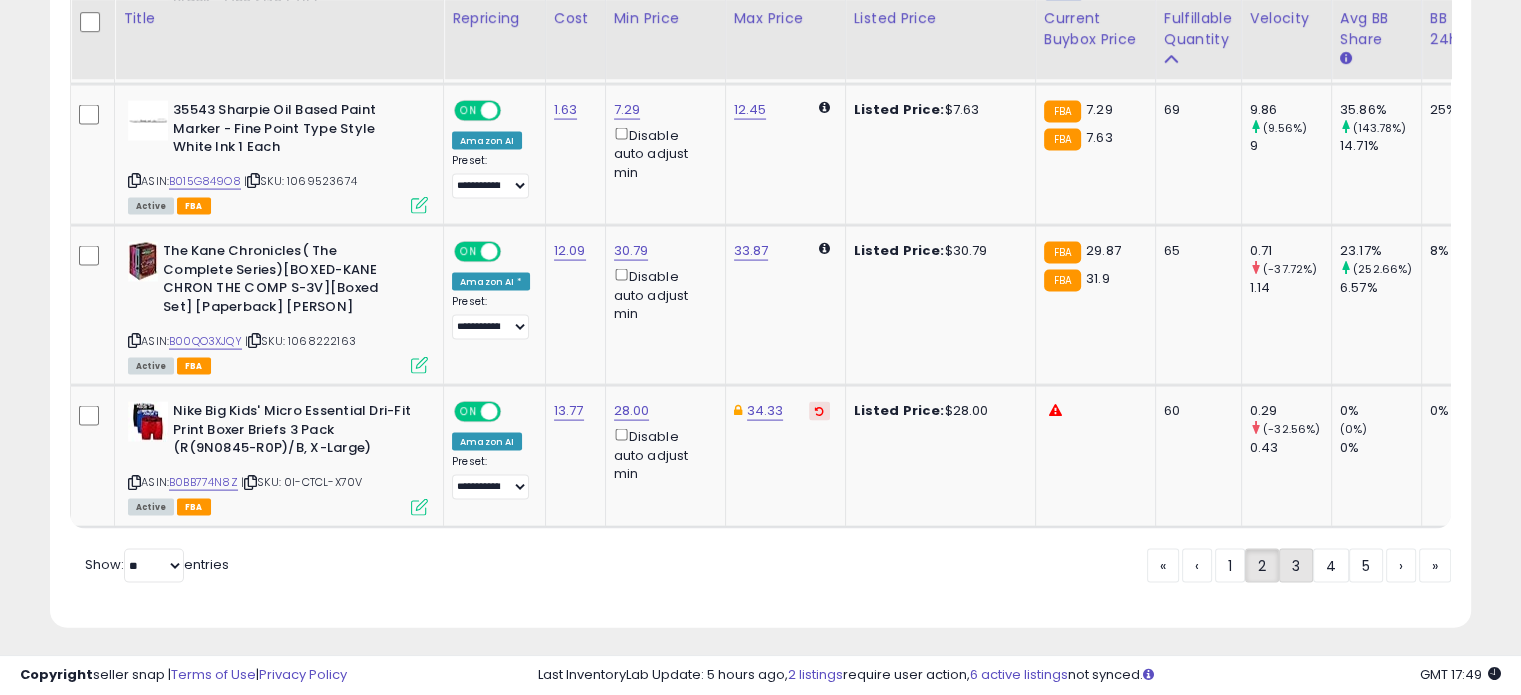 click on "3" 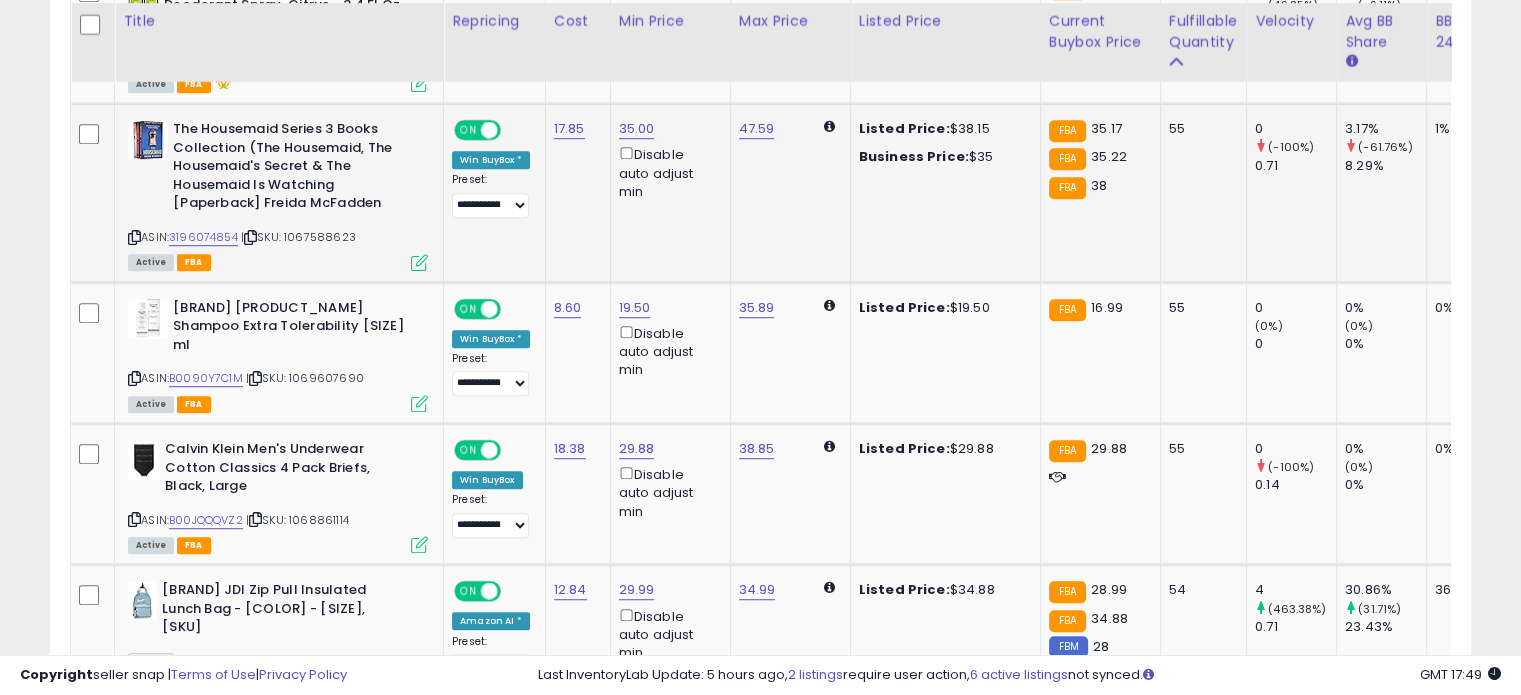 scroll, scrollTop: 1244, scrollLeft: 0, axis: vertical 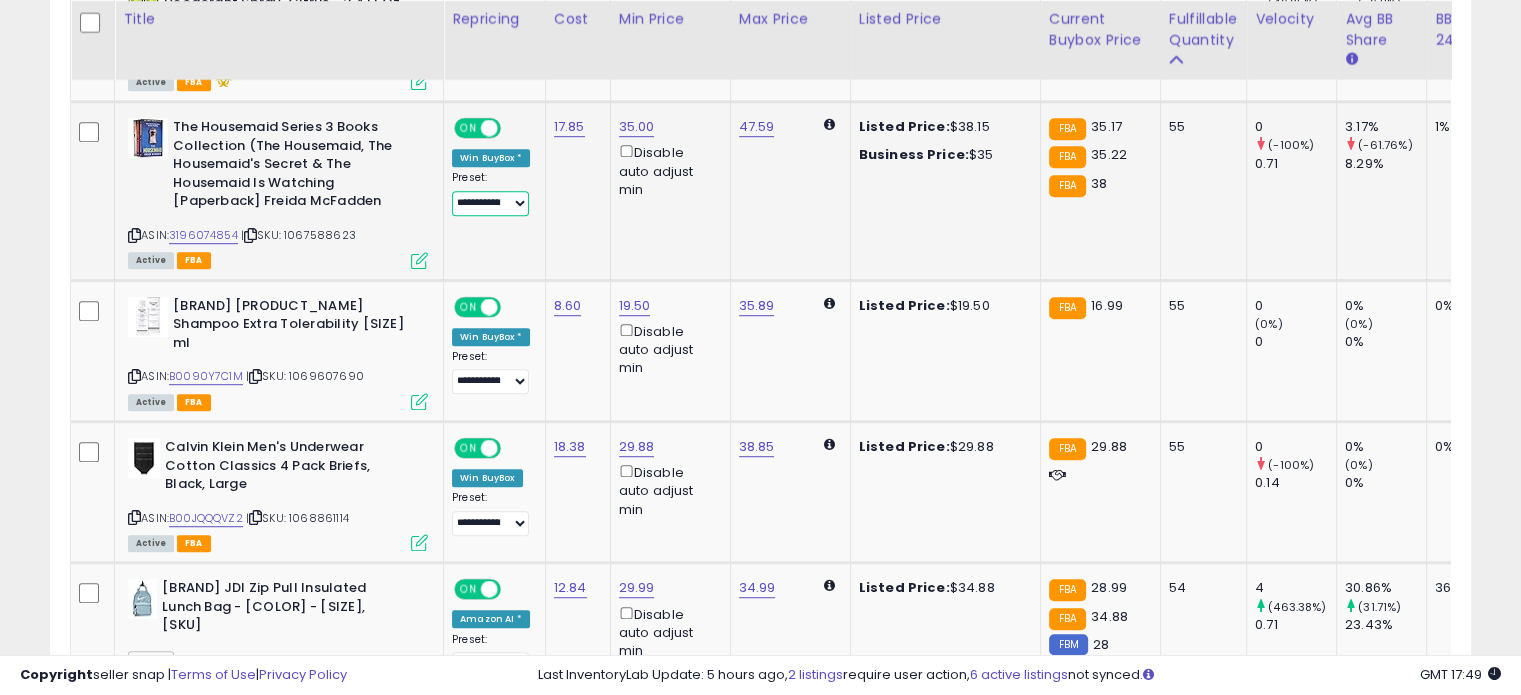 click on "**********" at bounding box center [490, 203] 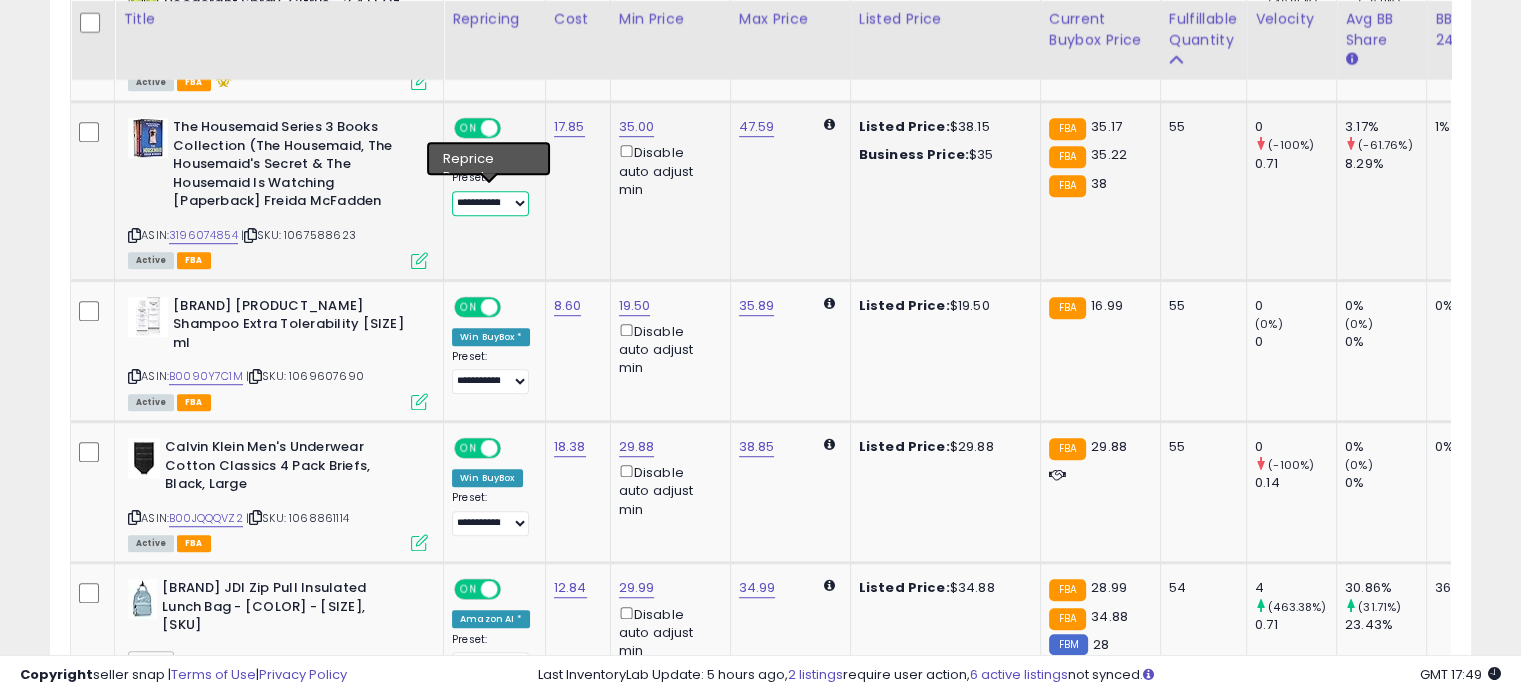 select on "**********" 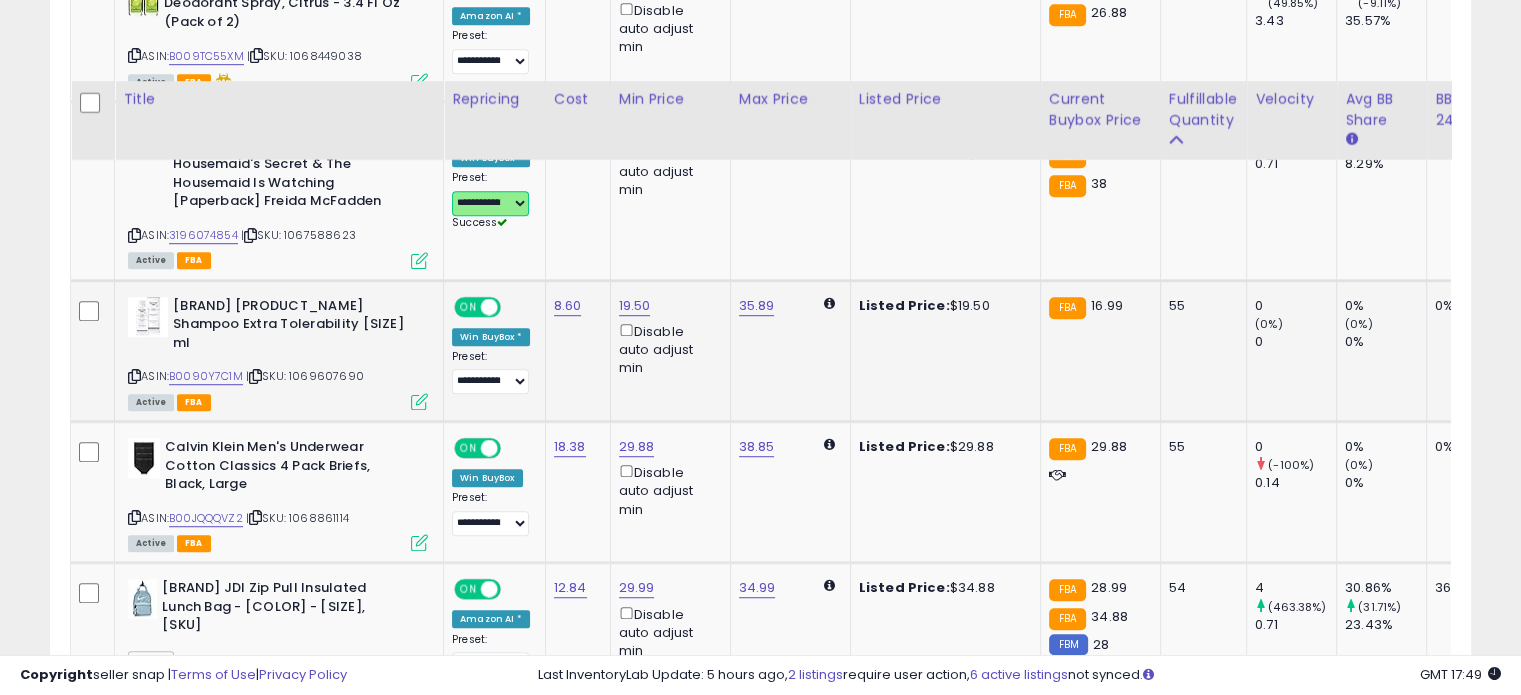scroll, scrollTop: 1344, scrollLeft: 0, axis: vertical 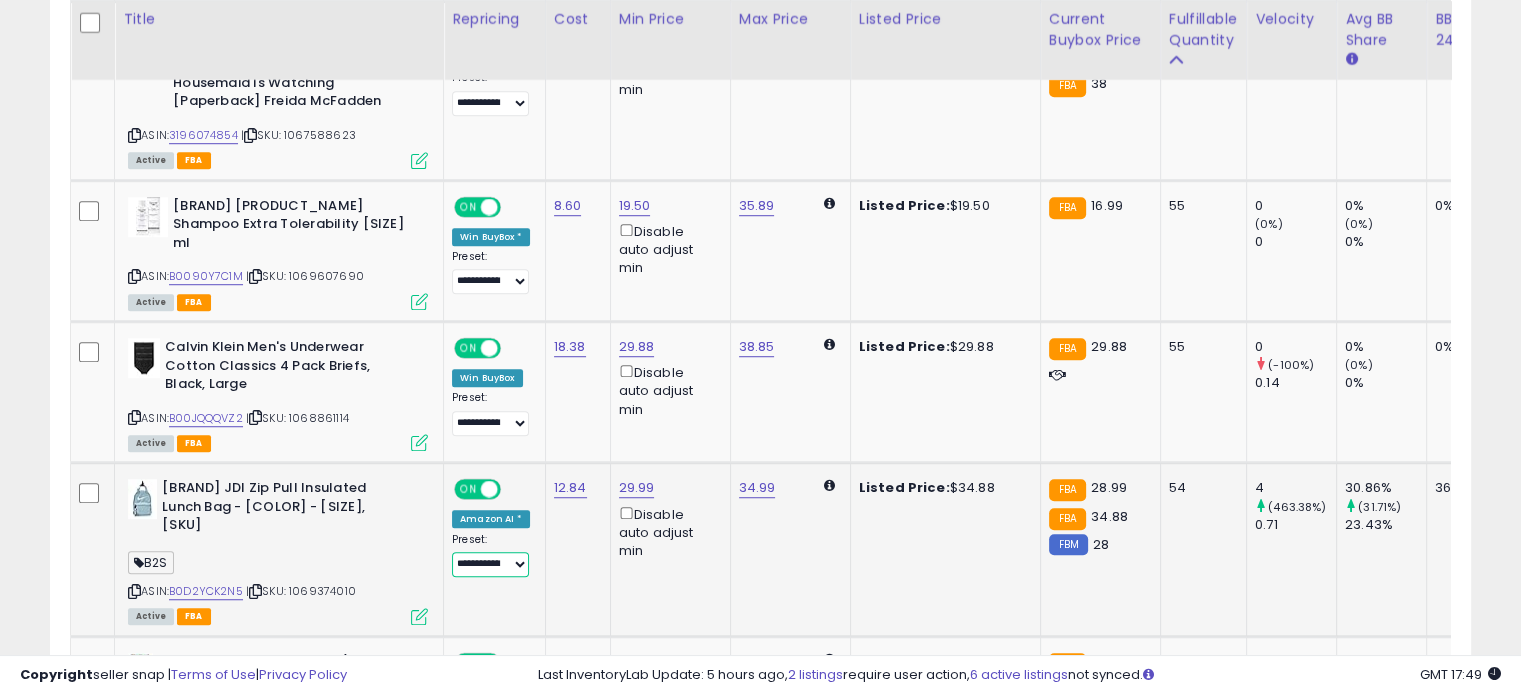 click on "**********" at bounding box center (490, 564) 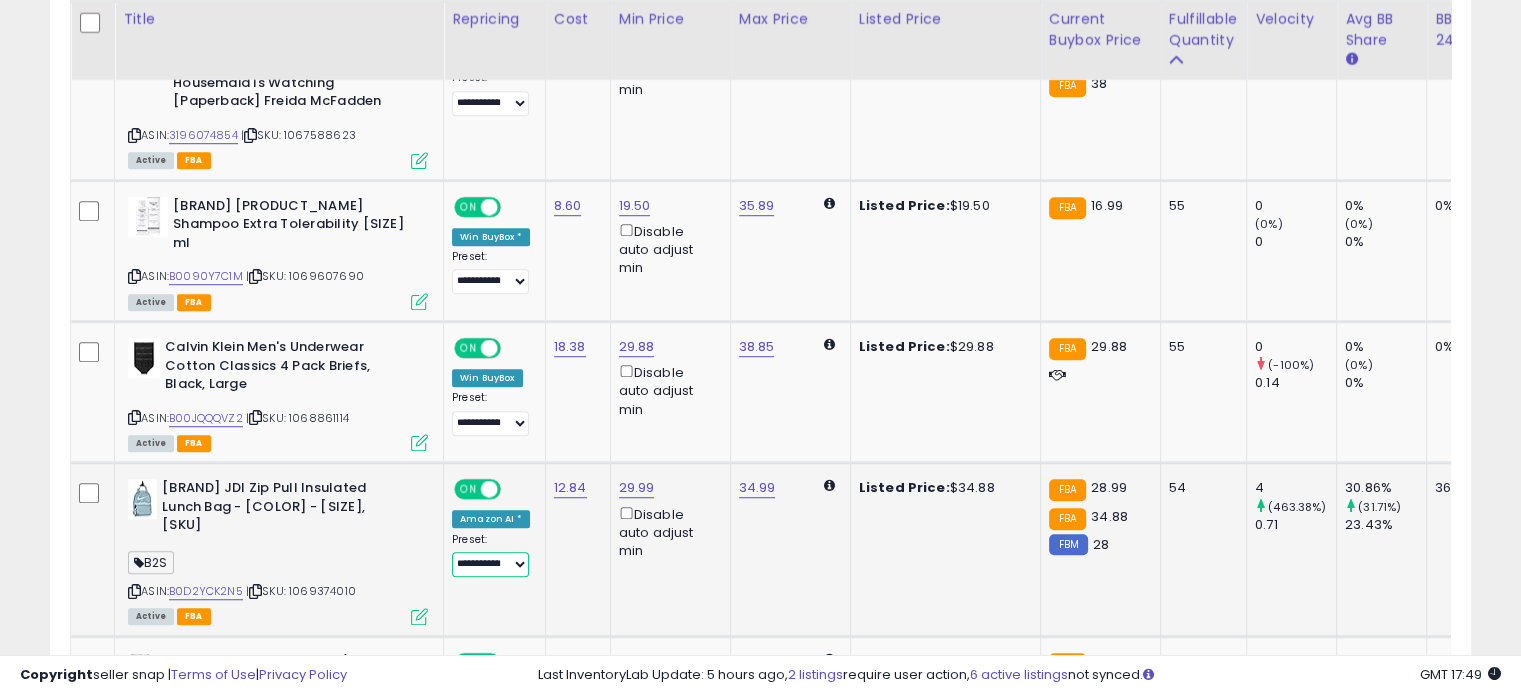 select on "**********" 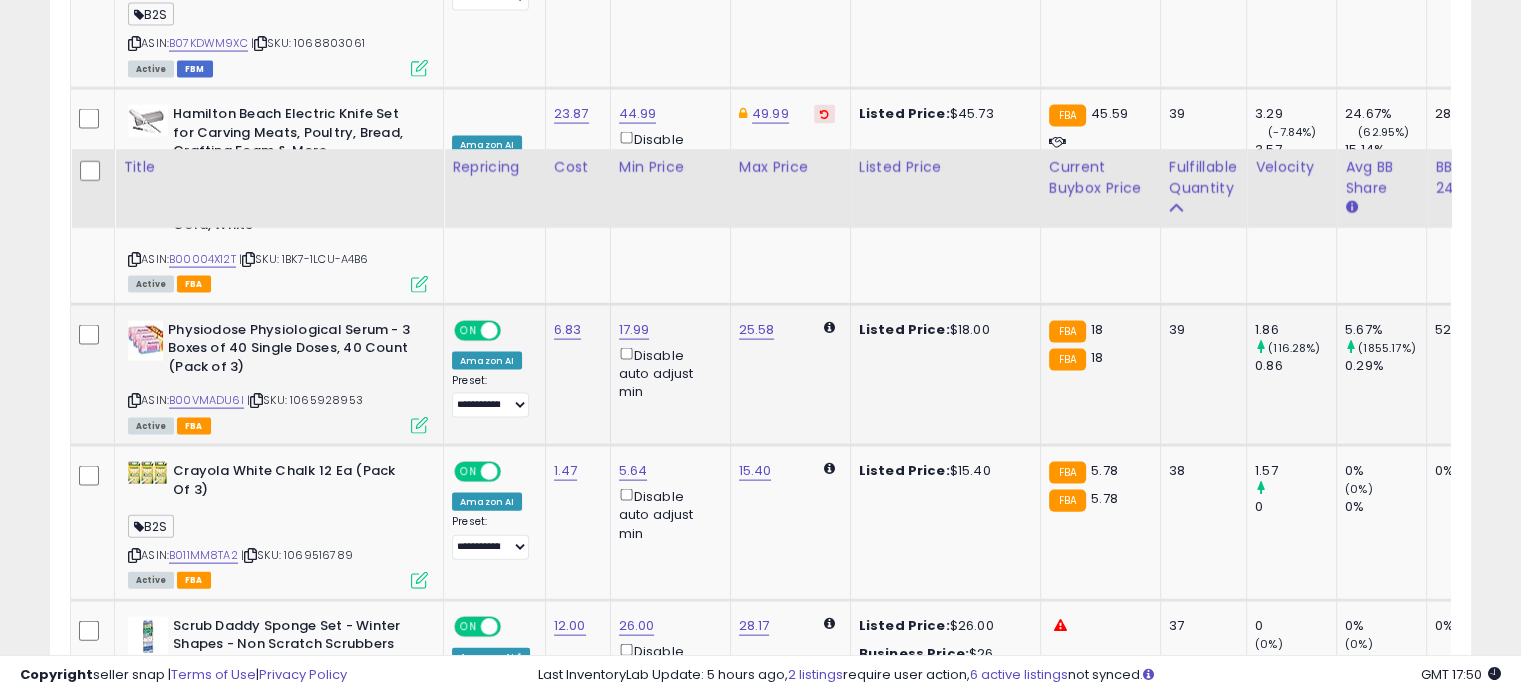 scroll, scrollTop: 4444, scrollLeft: 0, axis: vertical 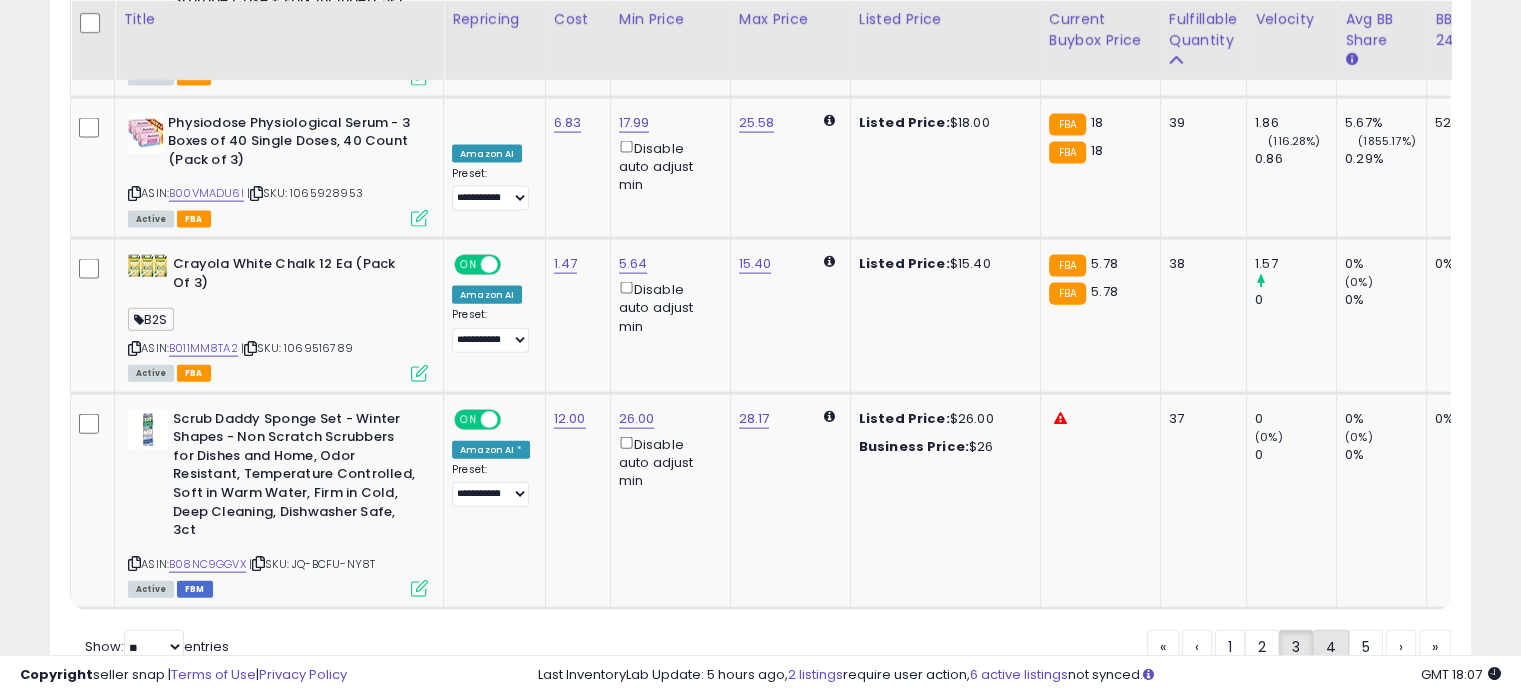 click on "4" 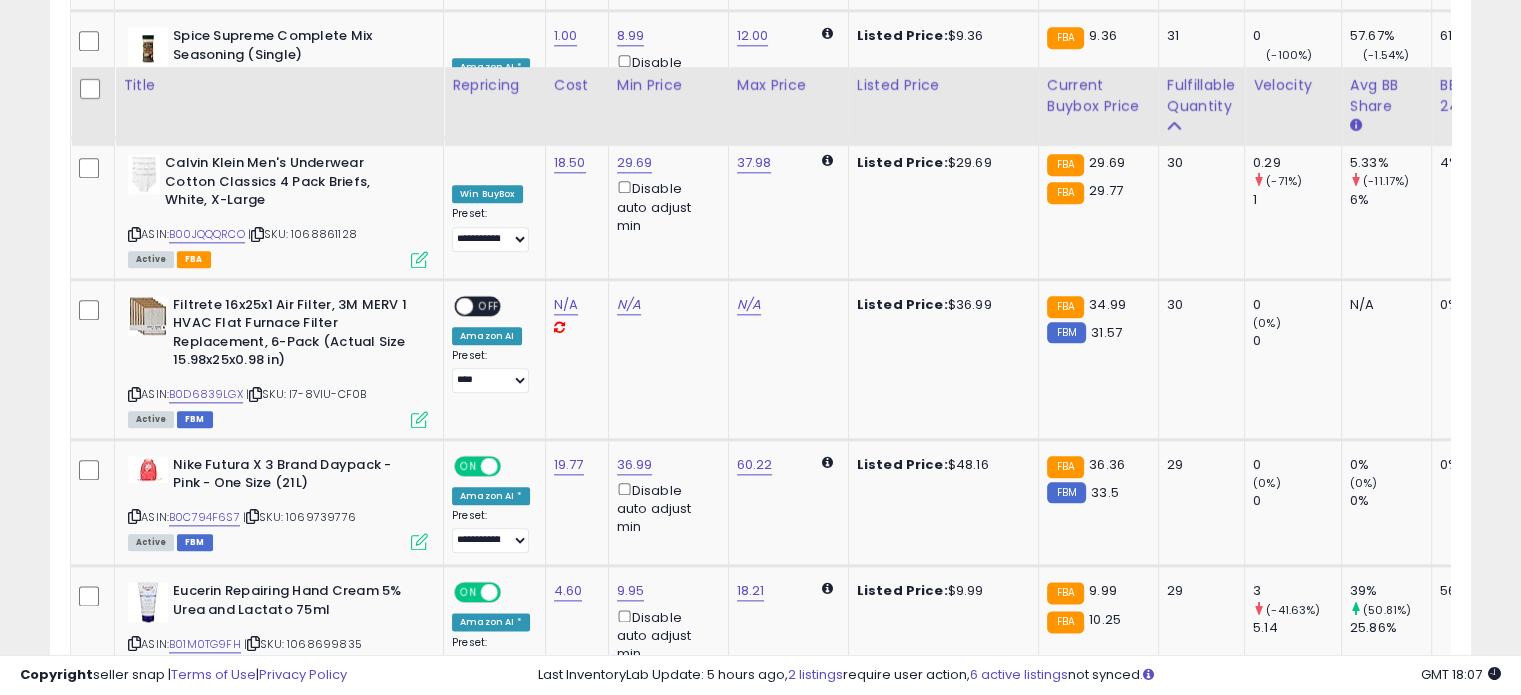 scroll, scrollTop: 2344, scrollLeft: 0, axis: vertical 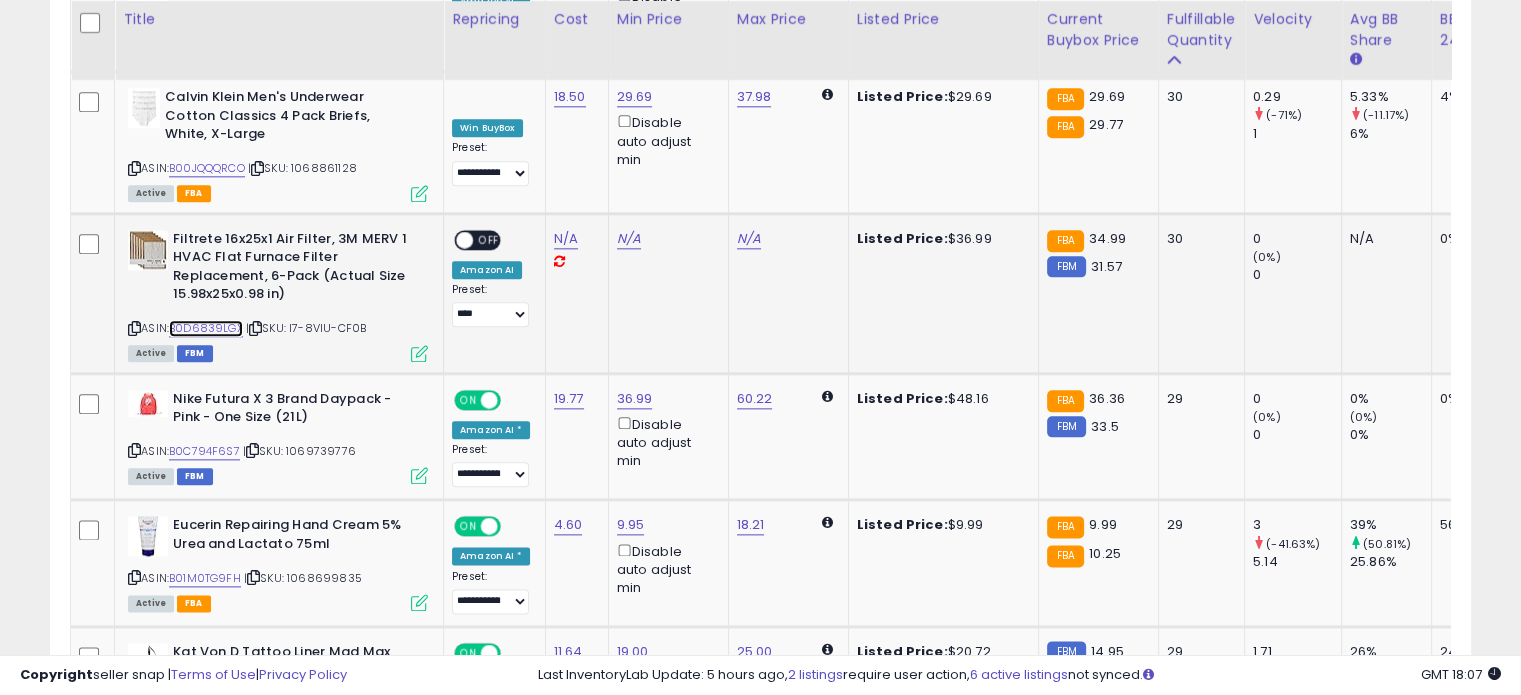 click on "B0D6839LGX" at bounding box center [206, 328] 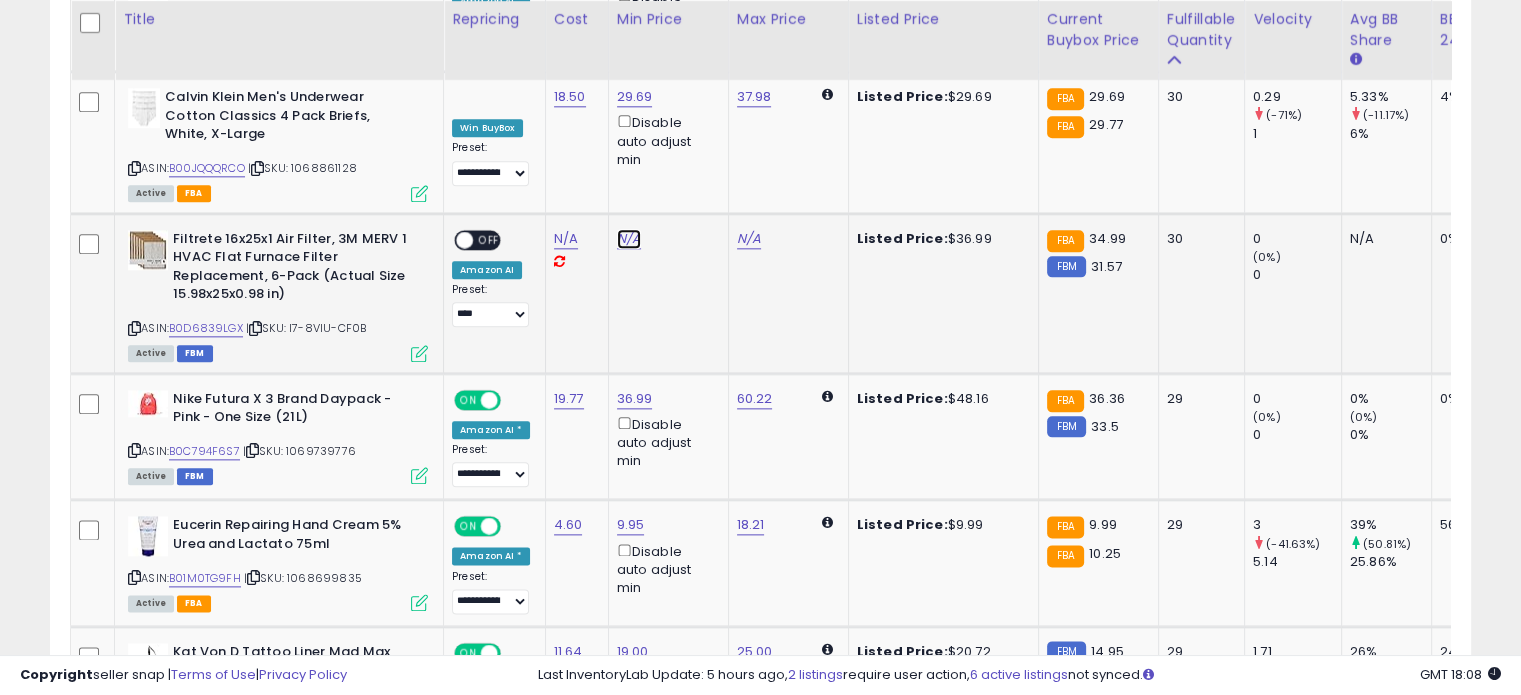 click on "N/A" at bounding box center [629, 239] 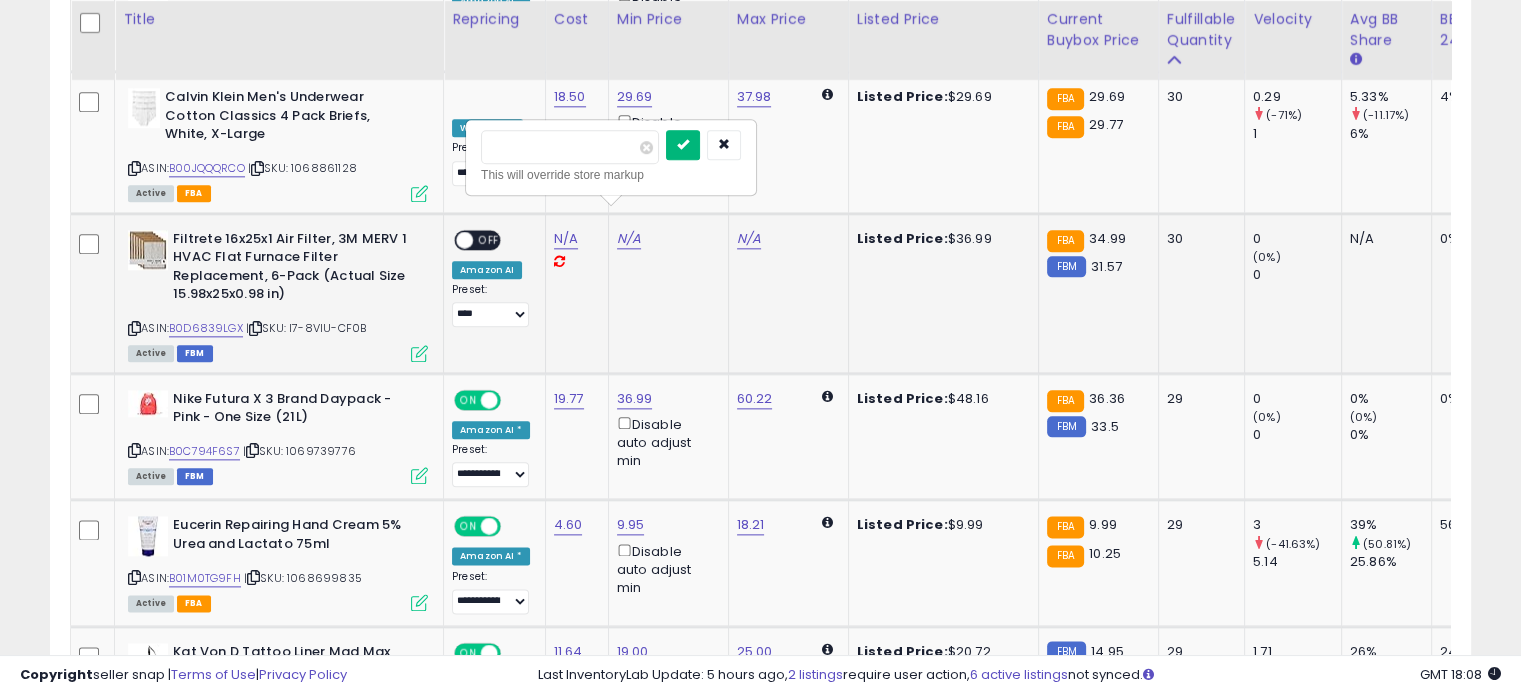 type on "*****" 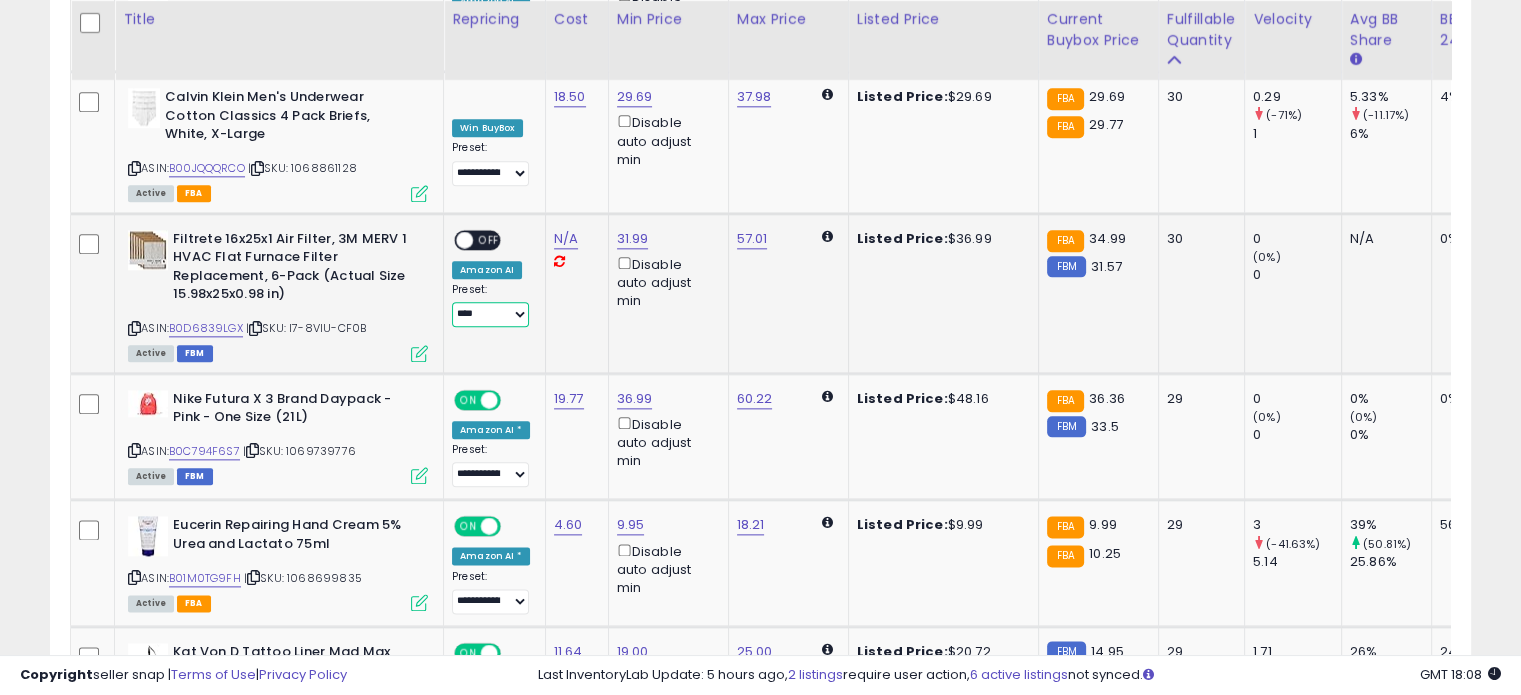 click on "**********" at bounding box center [490, 314] 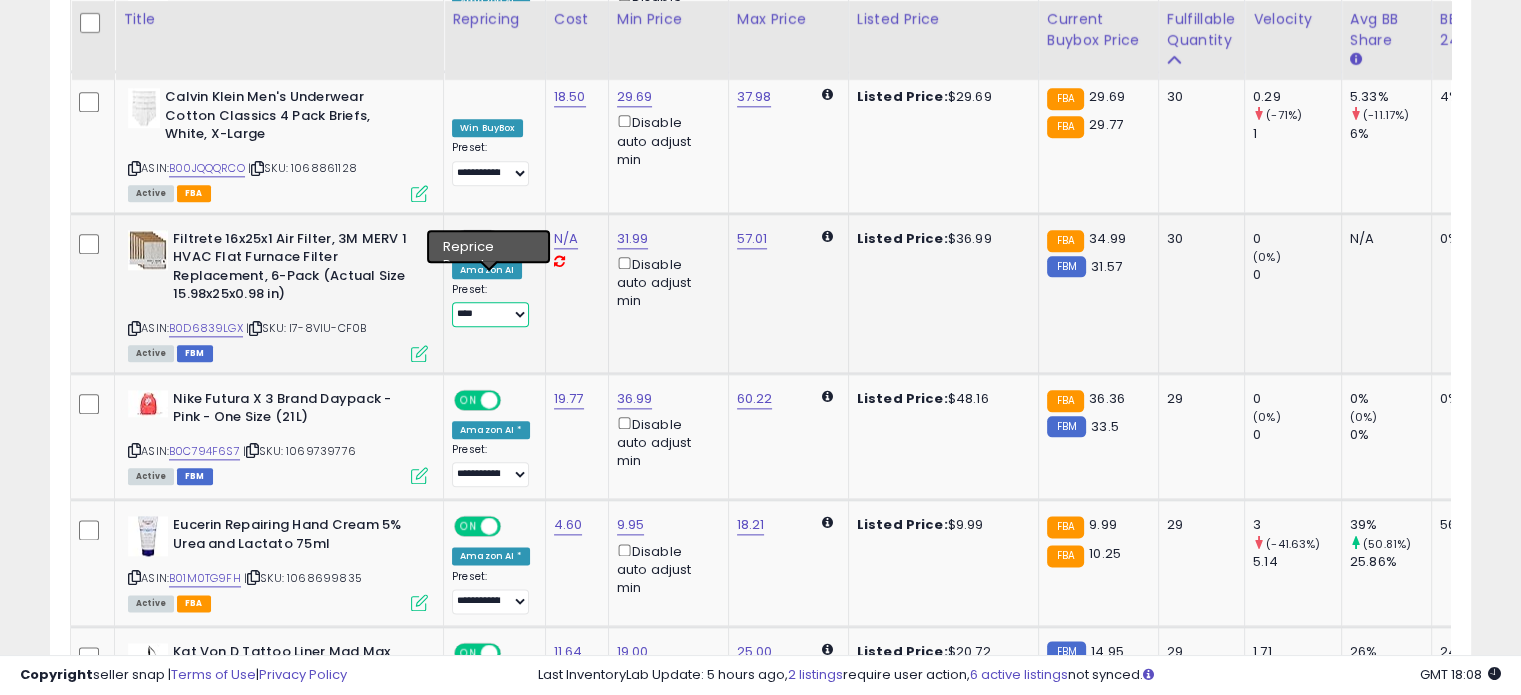 select on "**********" 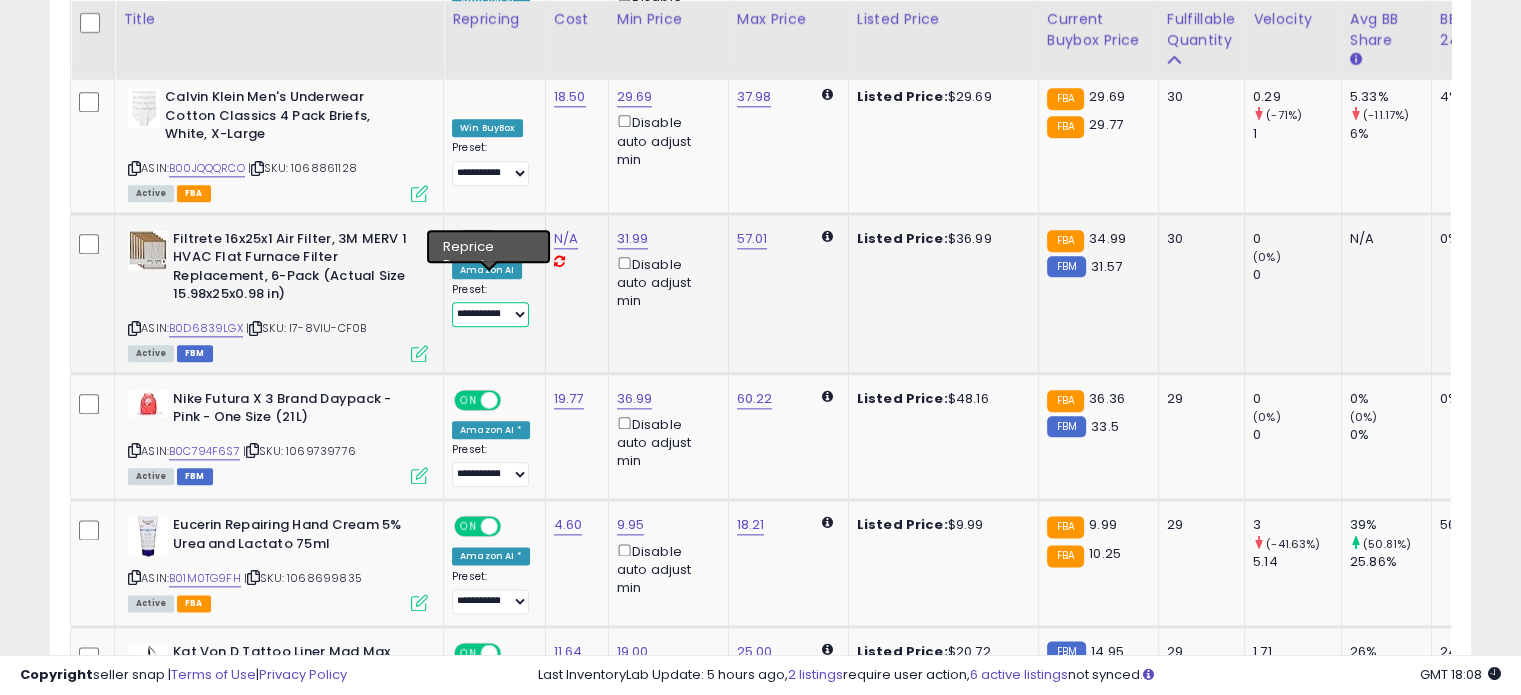click on "**********" at bounding box center [490, 314] 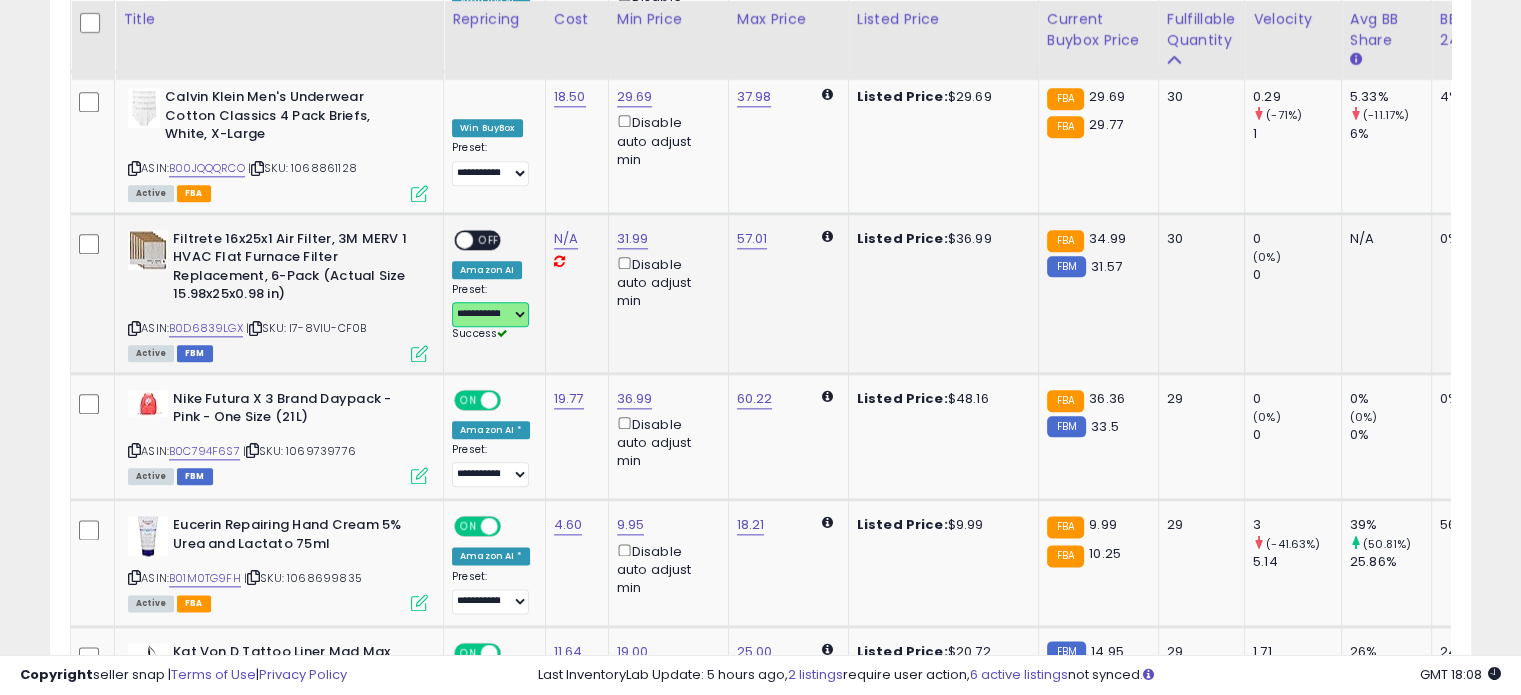 click at bounding box center [464, 239] 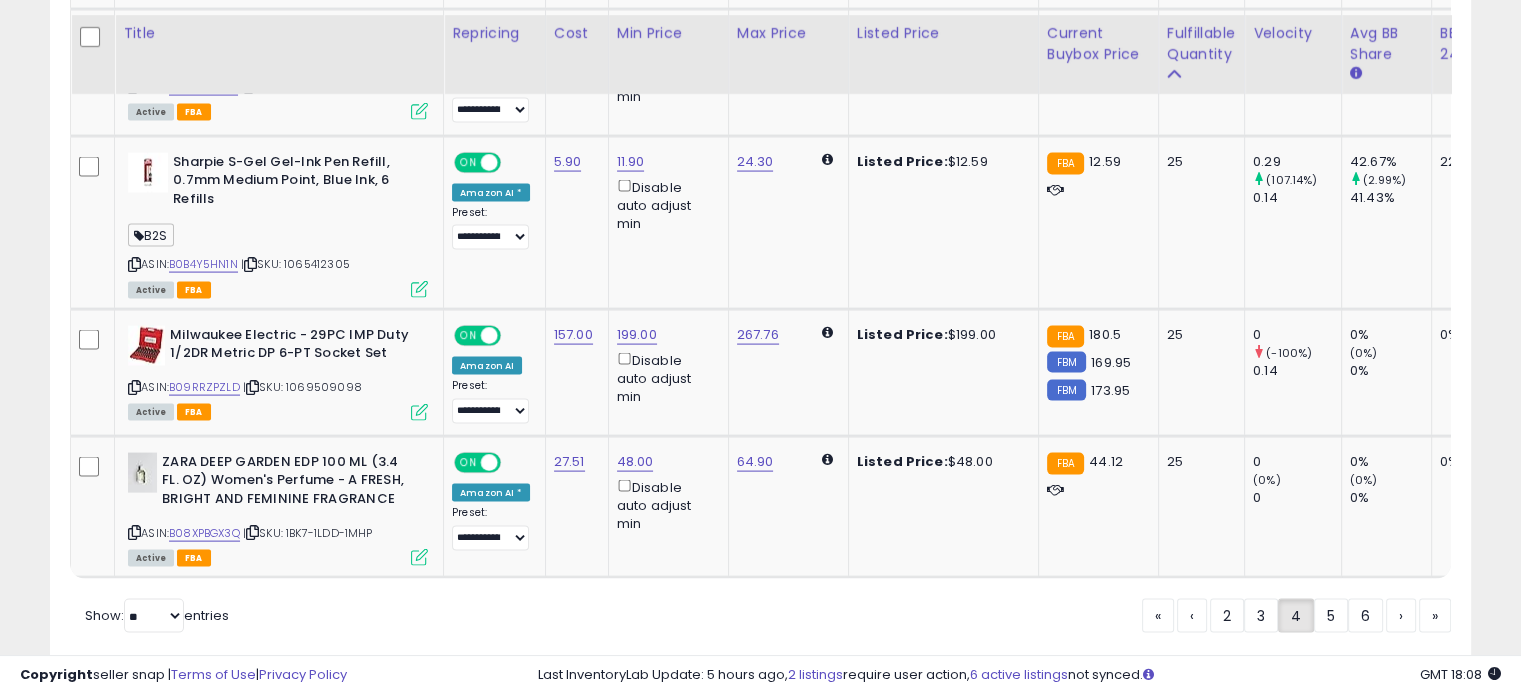 scroll, scrollTop: 4135, scrollLeft: 0, axis: vertical 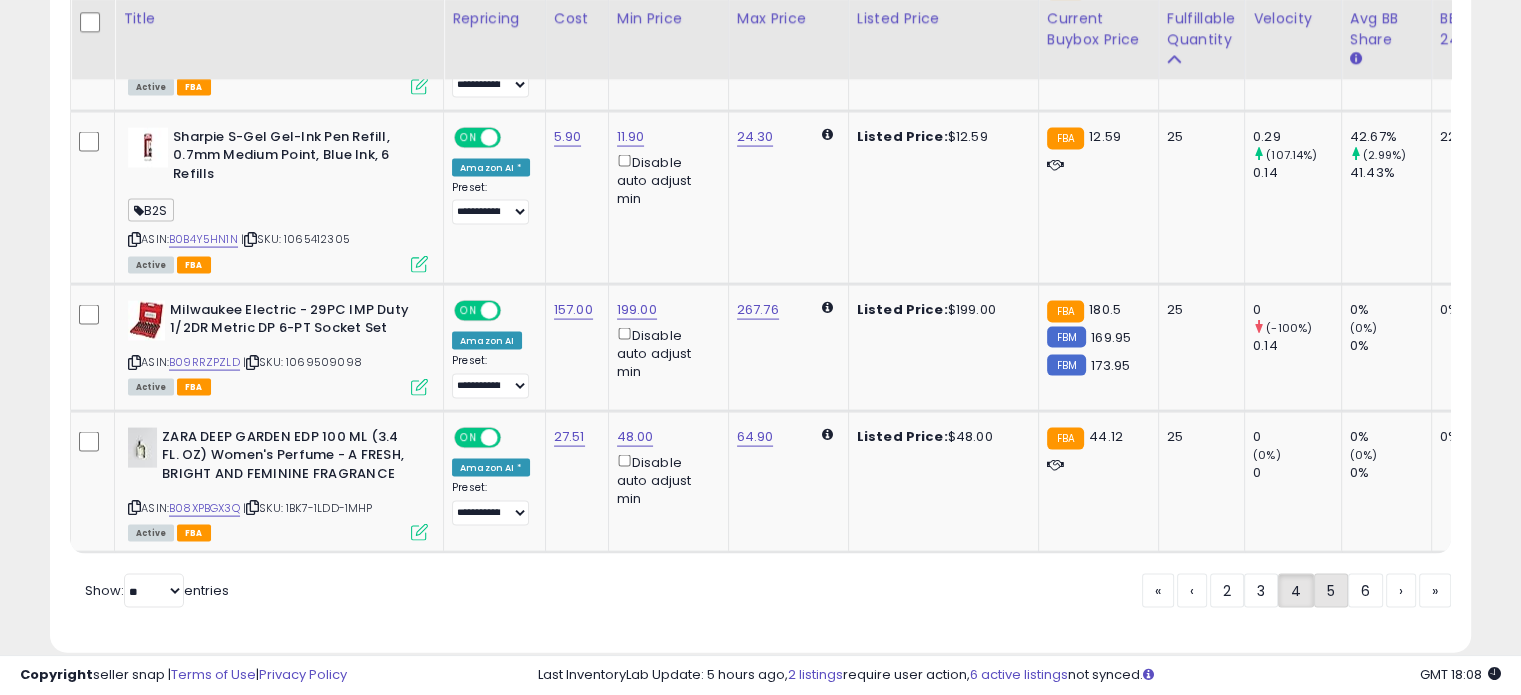 click on "5" 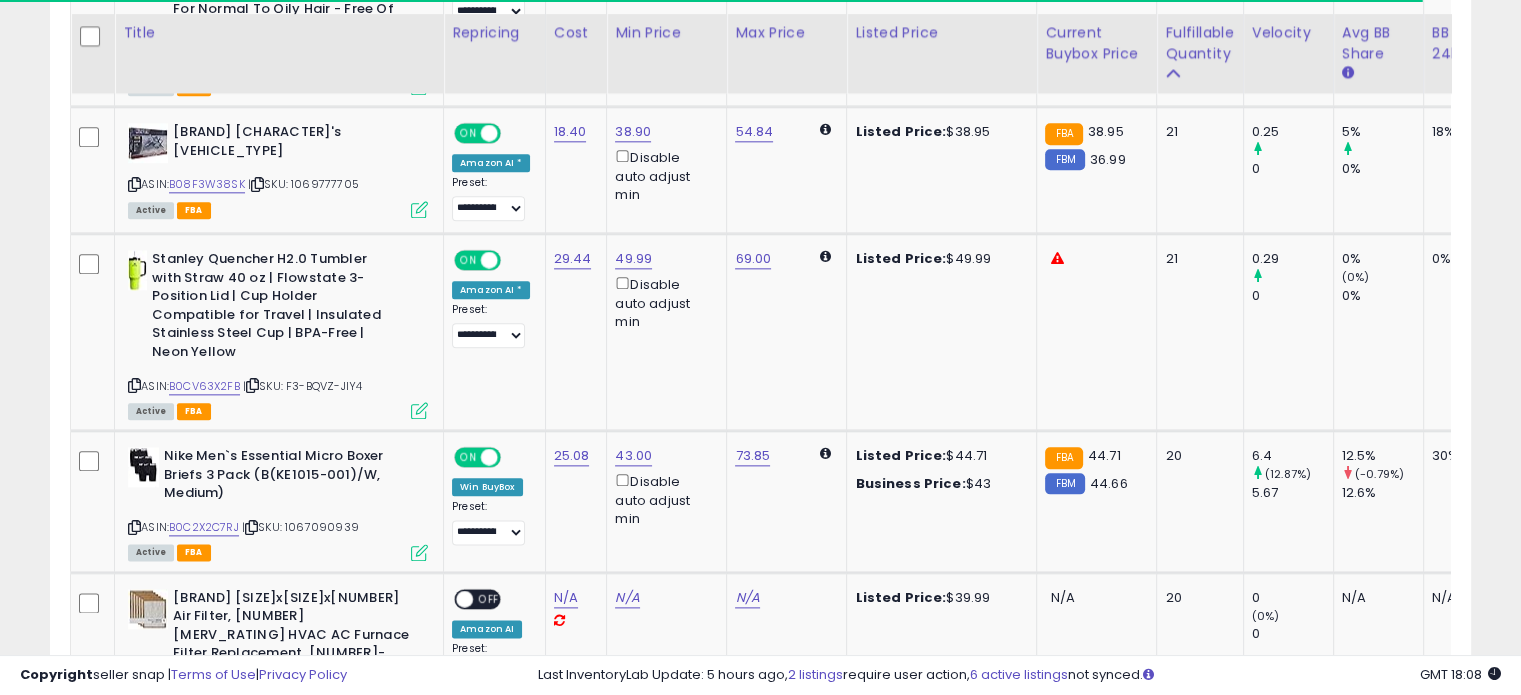 scroll, scrollTop: 2544, scrollLeft: 0, axis: vertical 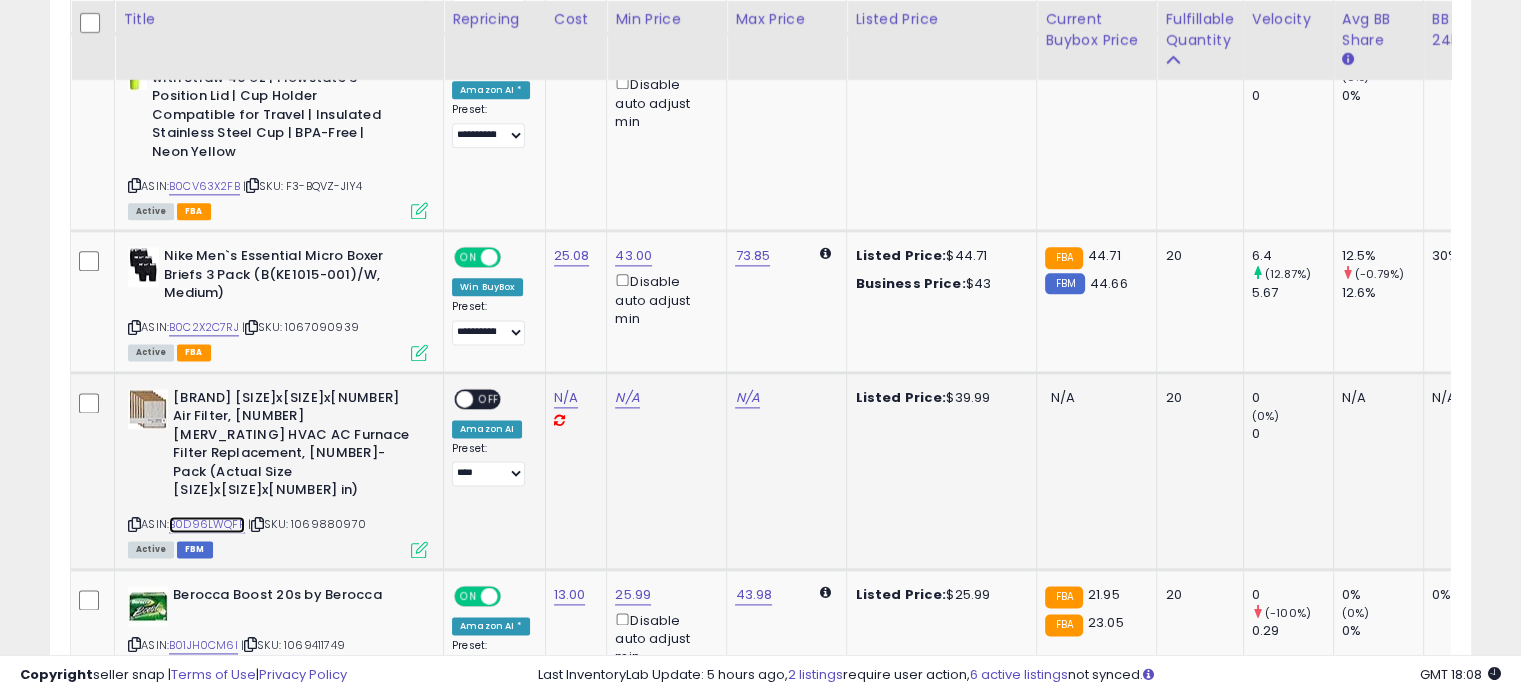 click on "B0D96LWQFP" at bounding box center [207, 524] 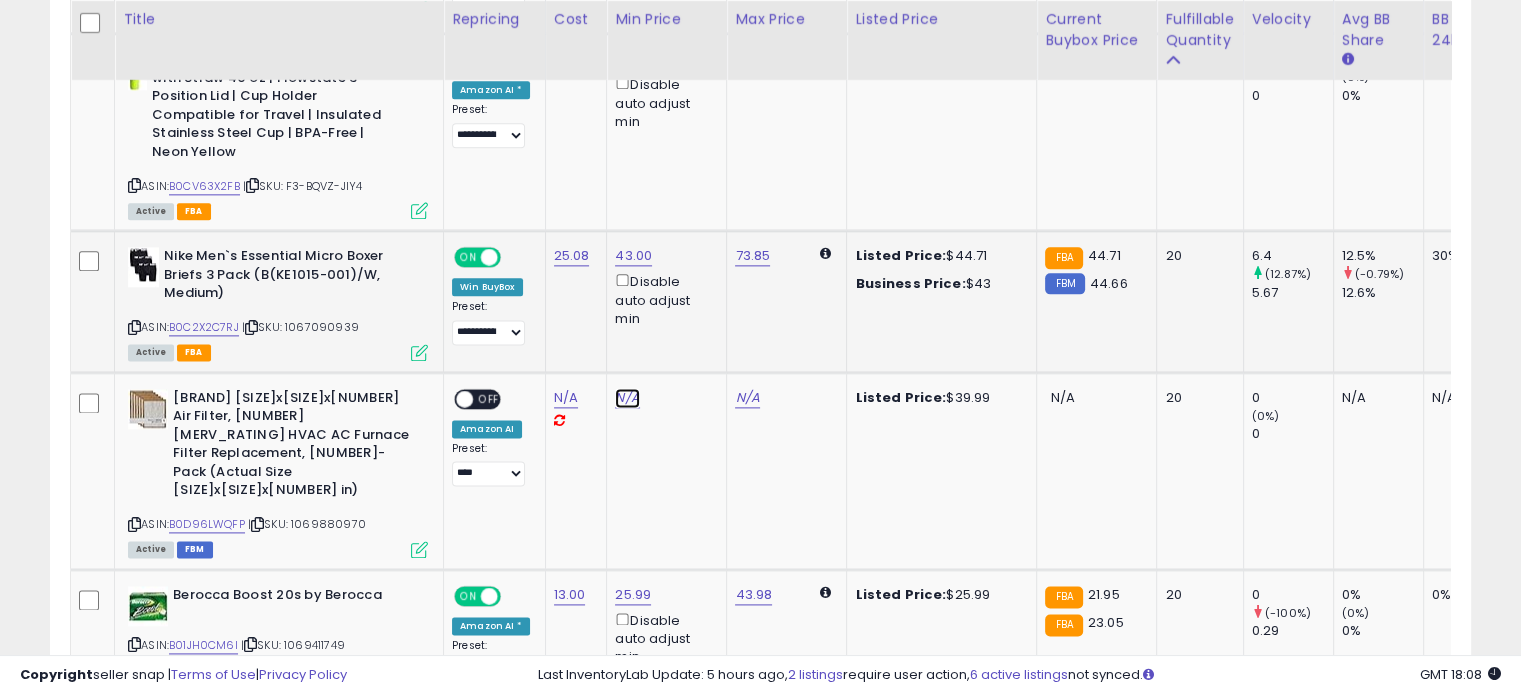 click on "N/A" at bounding box center [627, 398] 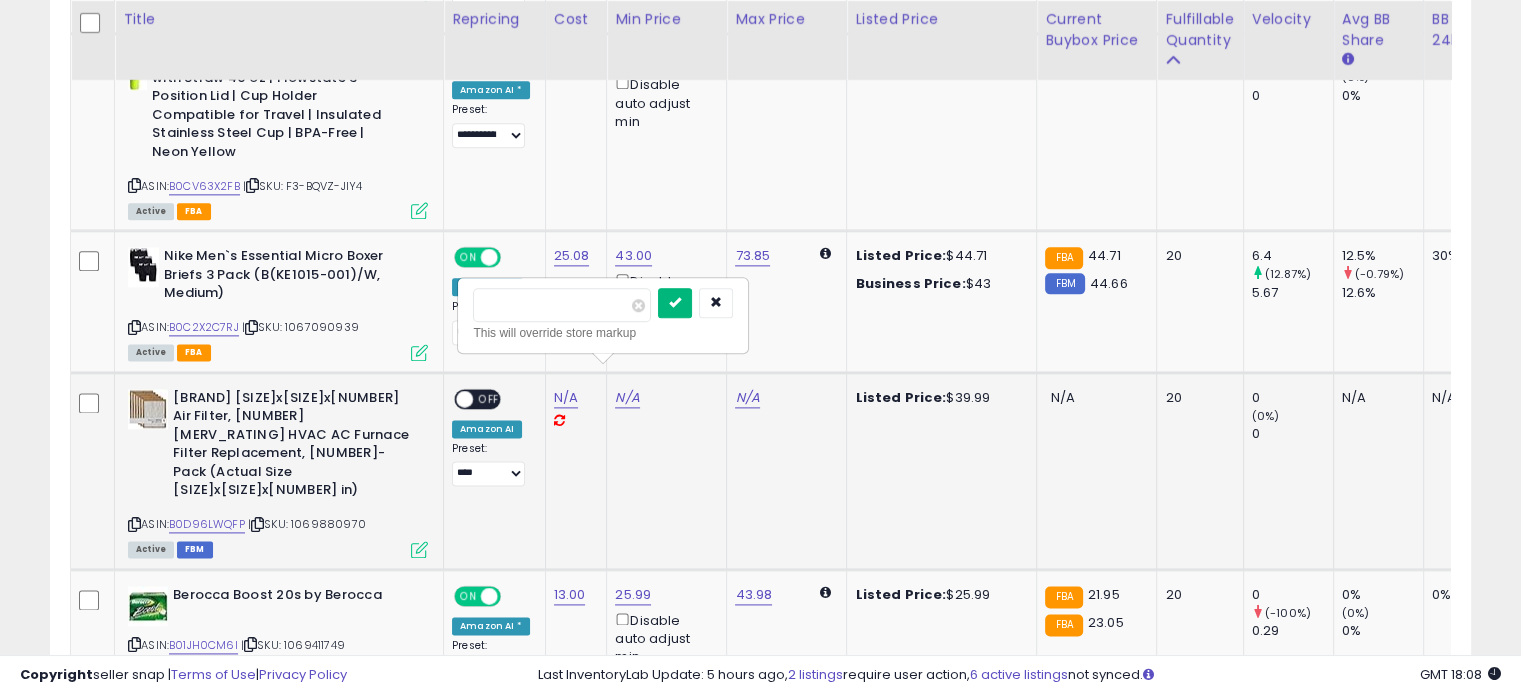 type on "*****" 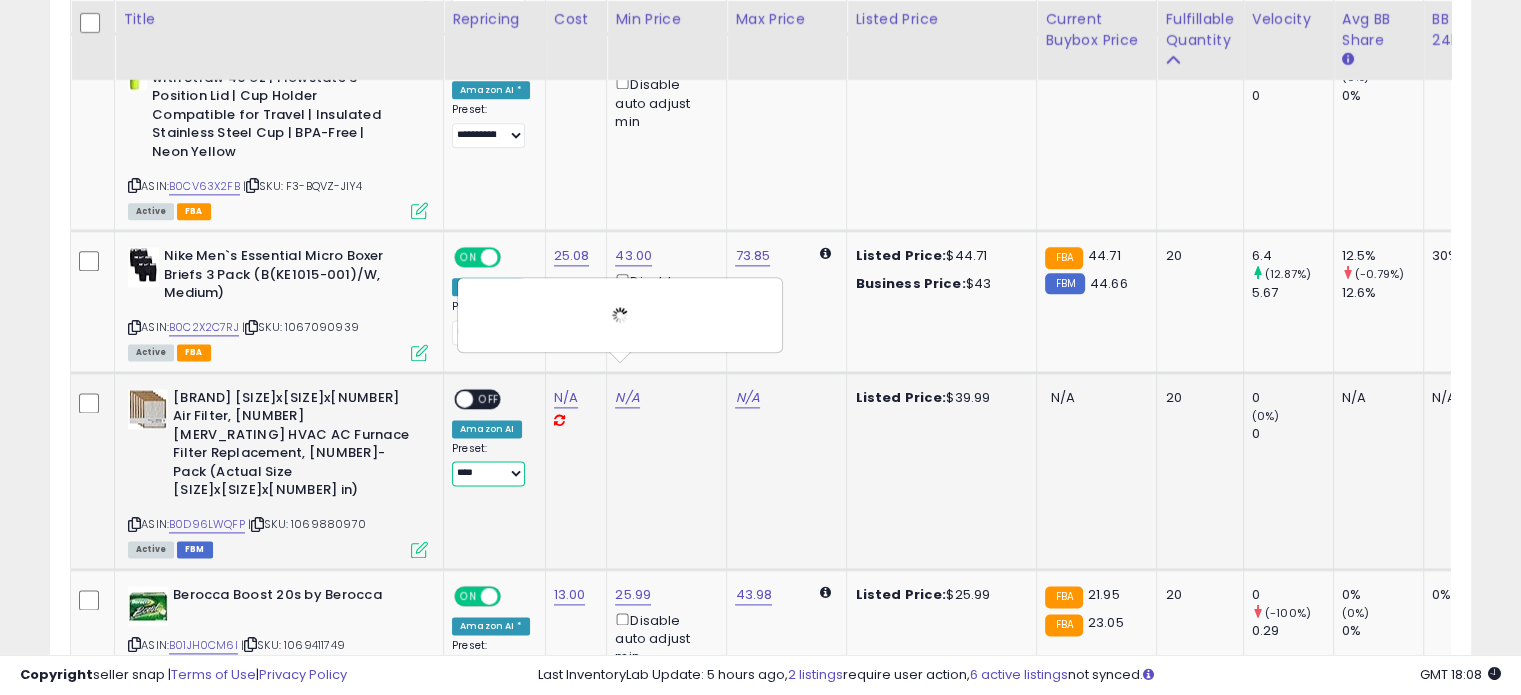 drag, startPoint x: 492, startPoint y: 455, endPoint x: 505, endPoint y: 461, distance: 14.3178215 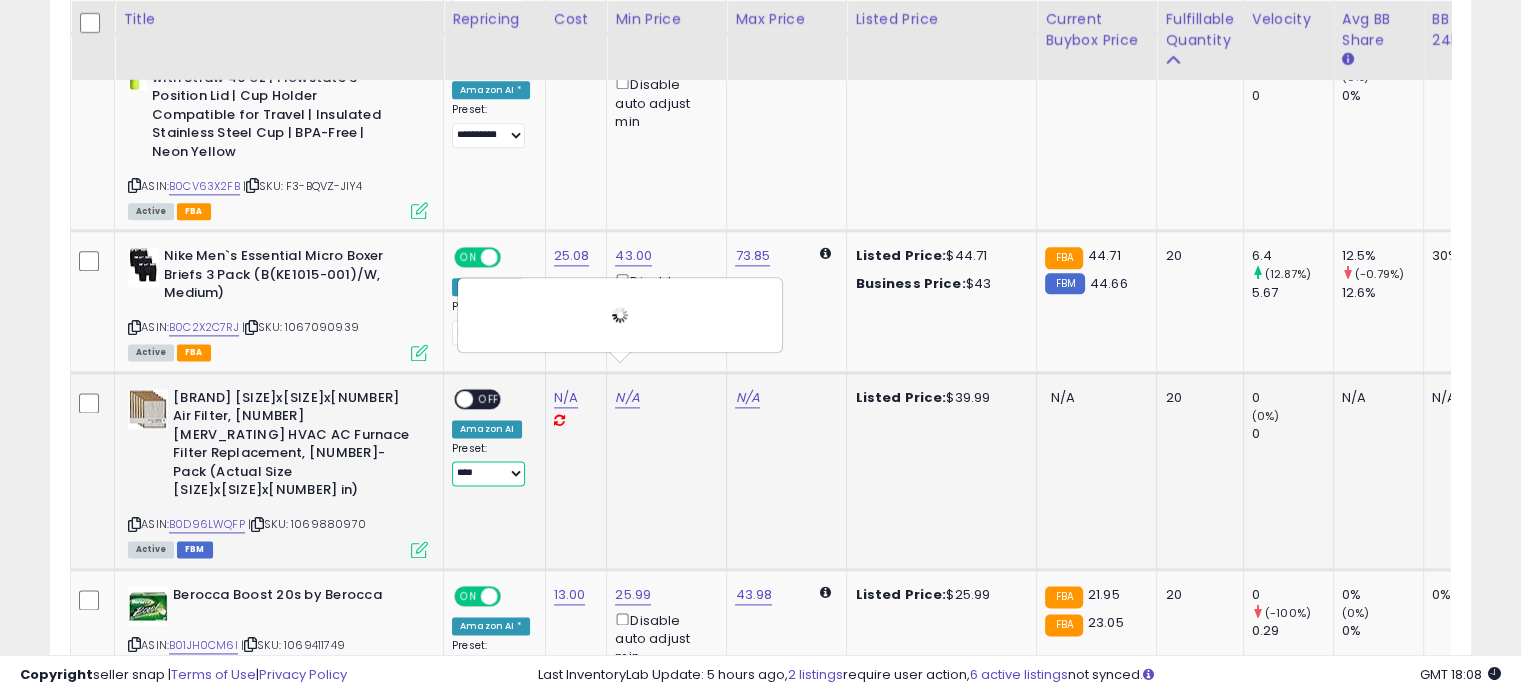 click on "**********" at bounding box center (488, 473) 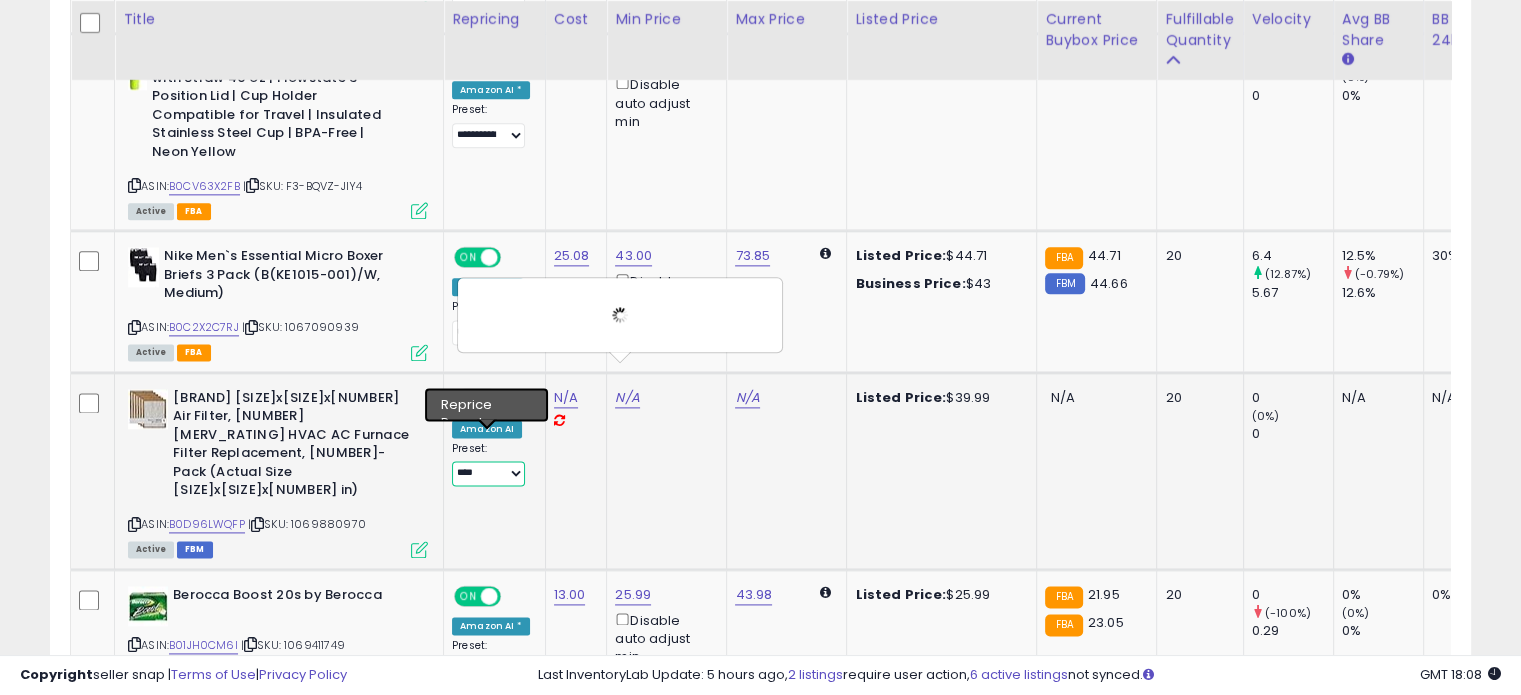 select on "**********" 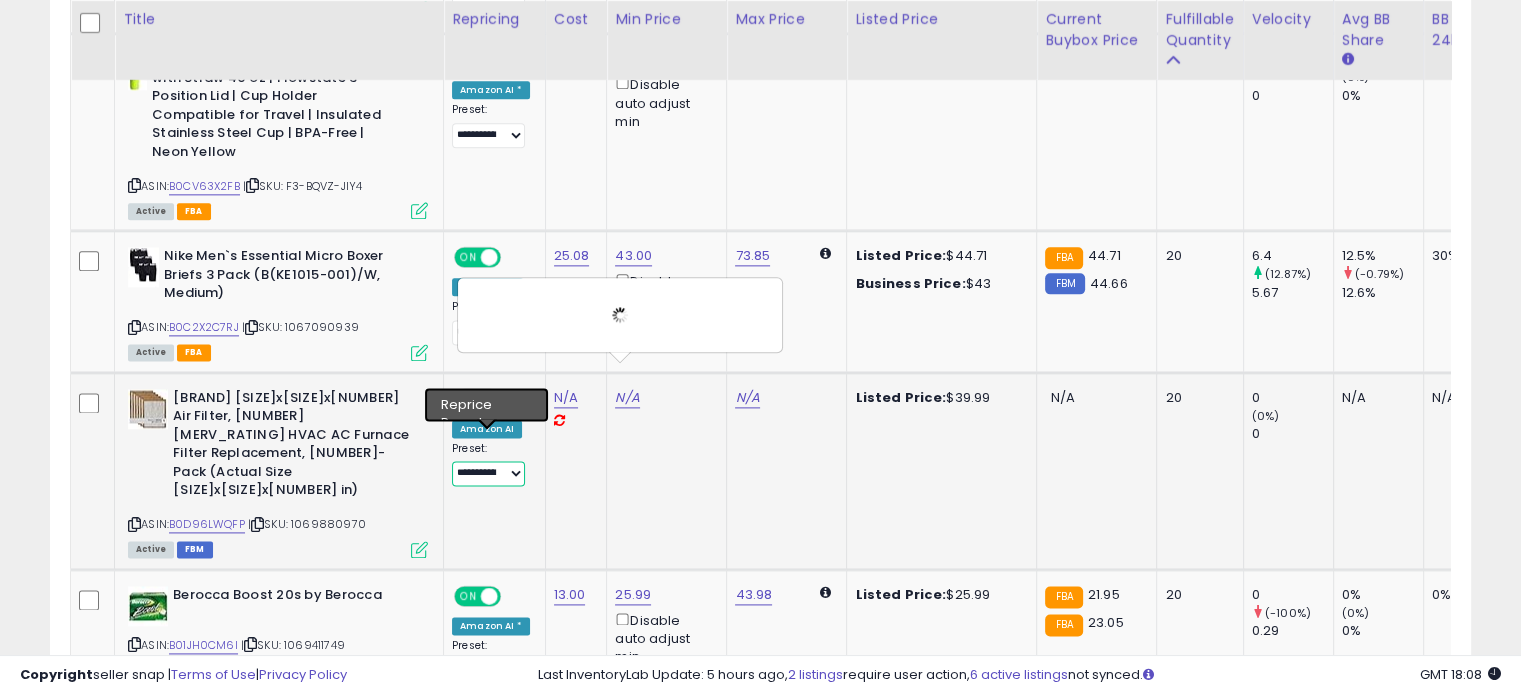 click on "**********" at bounding box center [488, 473] 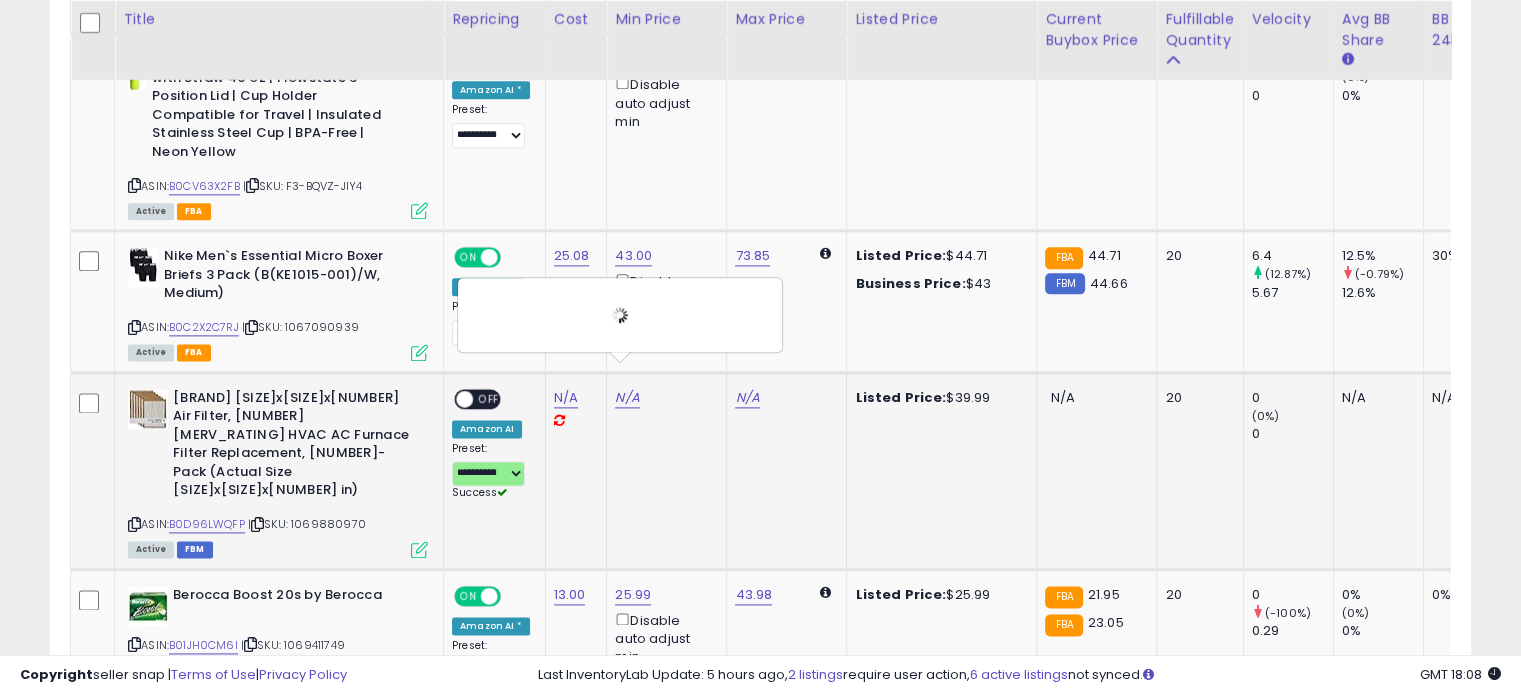 click at bounding box center [464, 398] 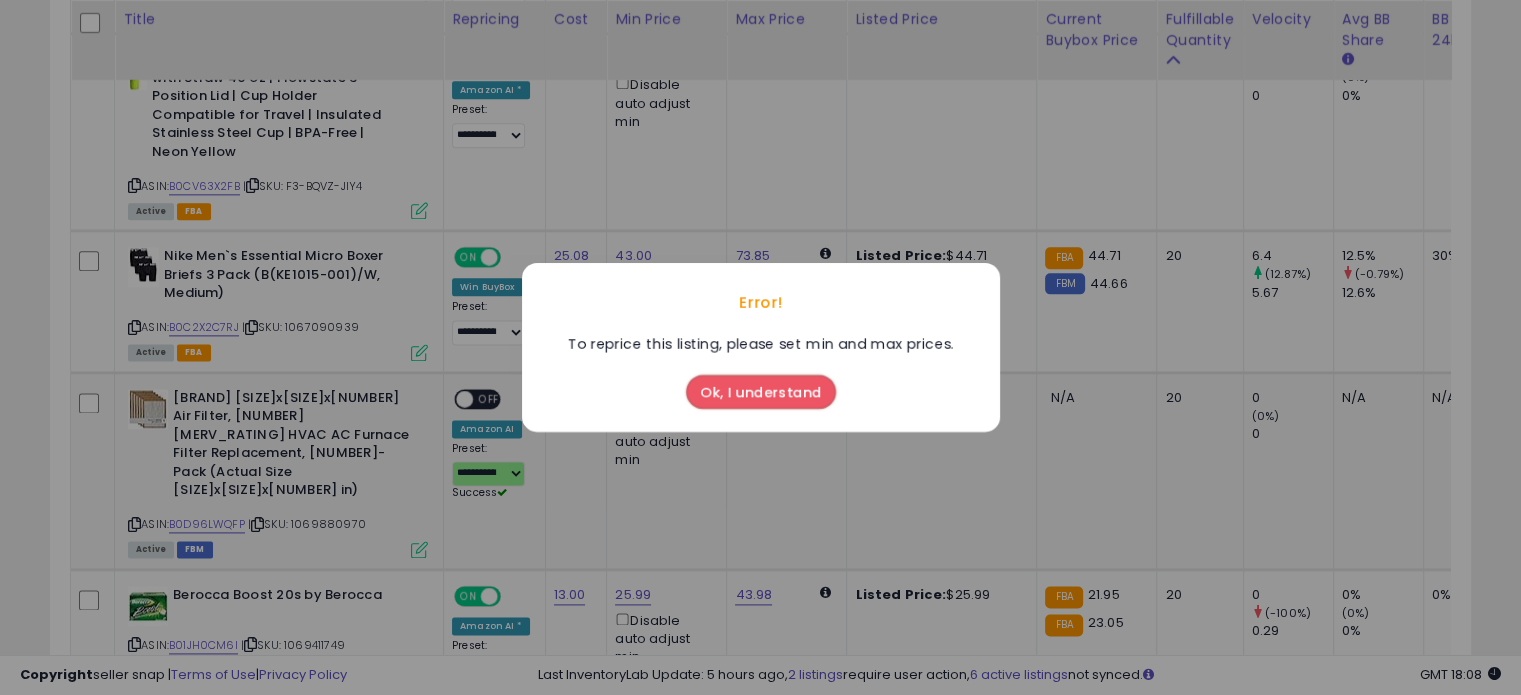 click on "Ok, I understand" at bounding box center (761, 392) 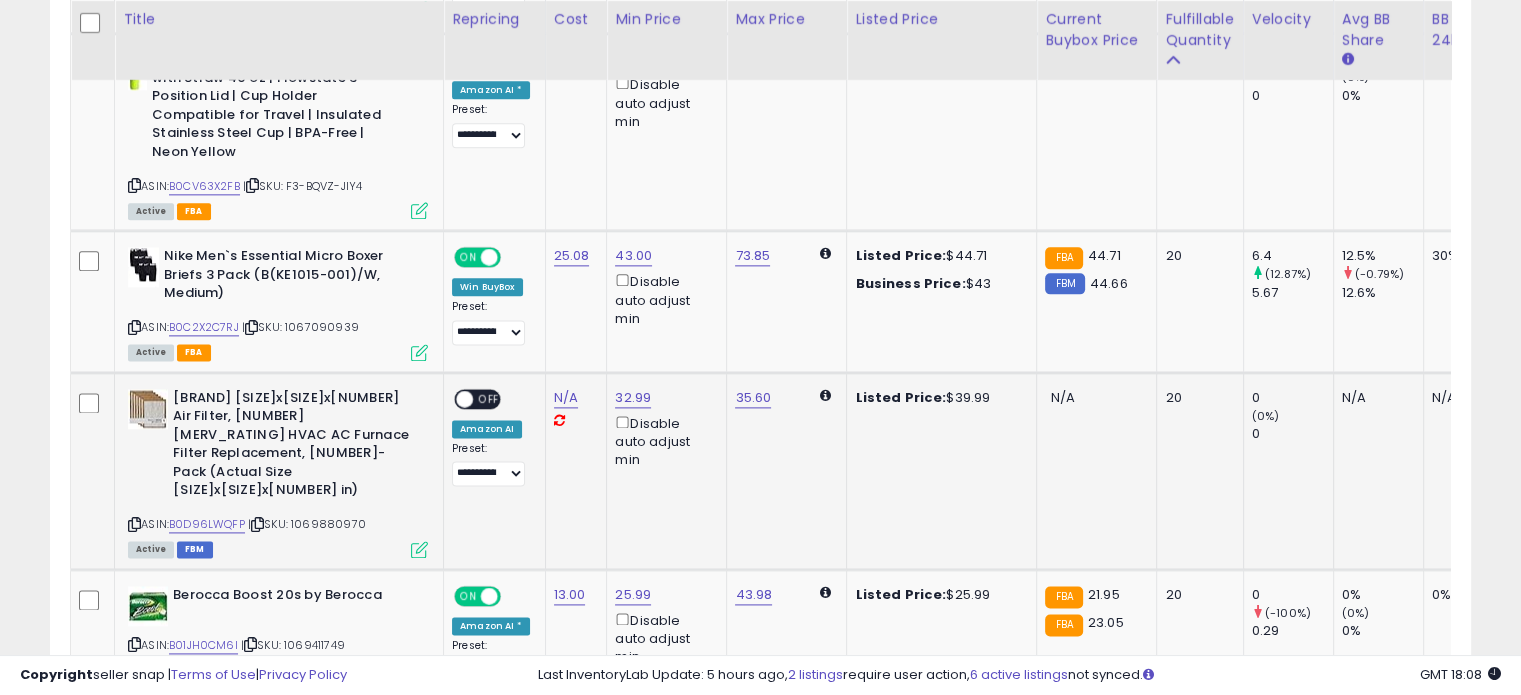 click on "OFF" at bounding box center (489, 398) 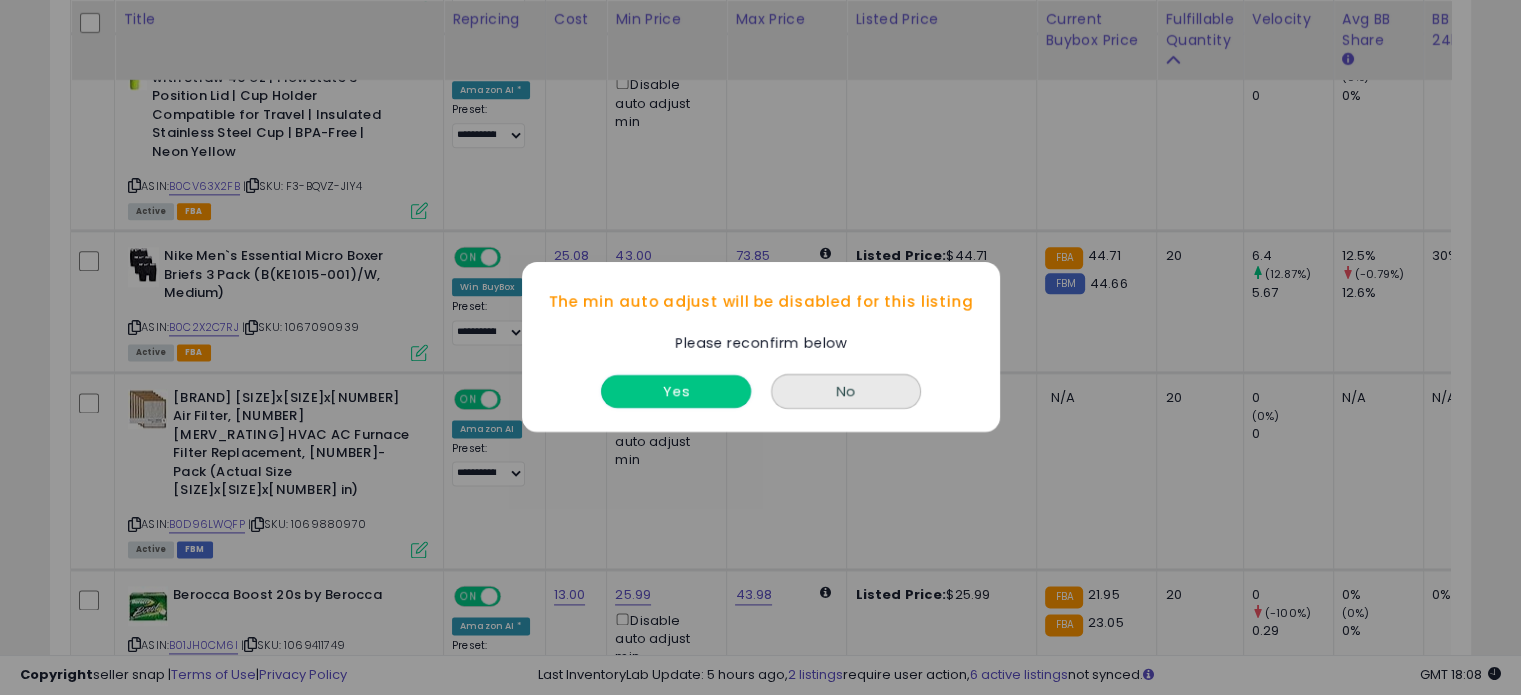 click on "Yes" at bounding box center (676, 392) 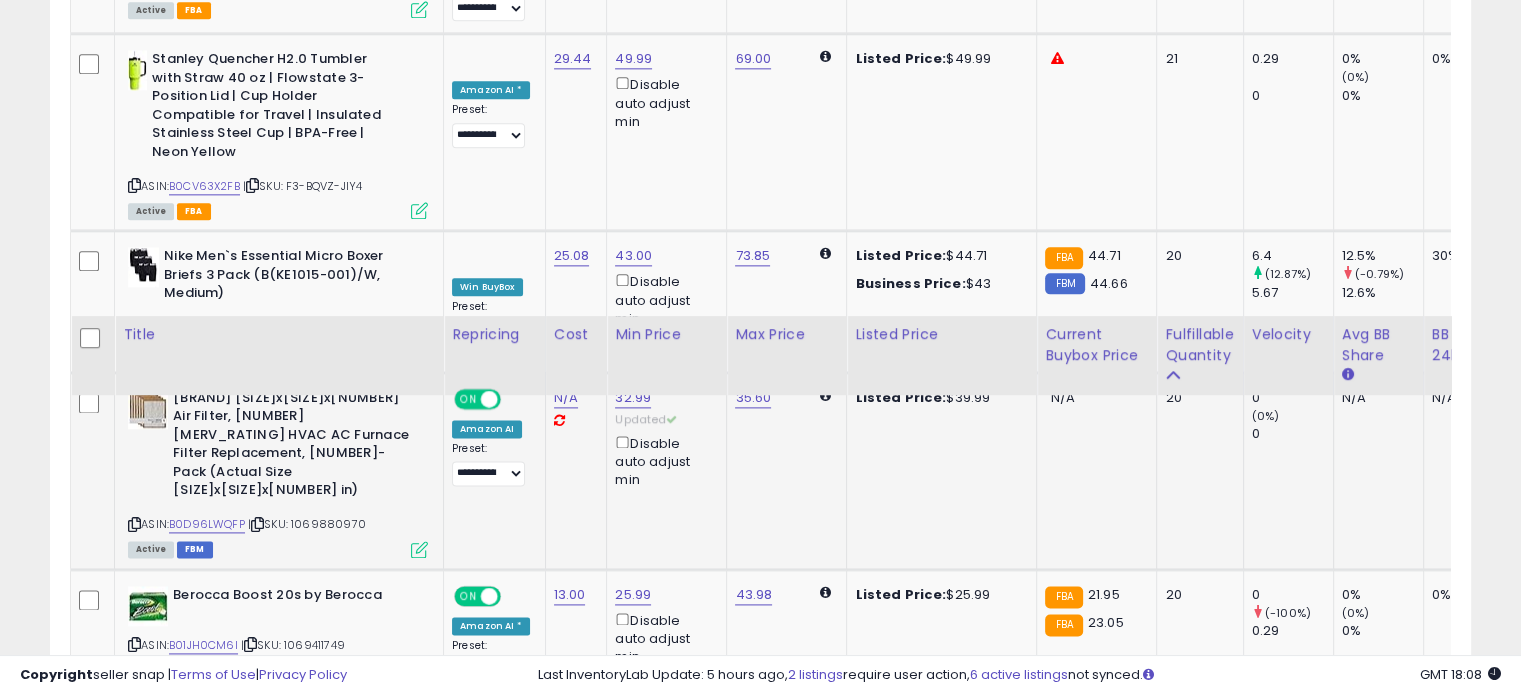 scroll, scrollTop: 2944, scrollLeft: 0, axis: vertical 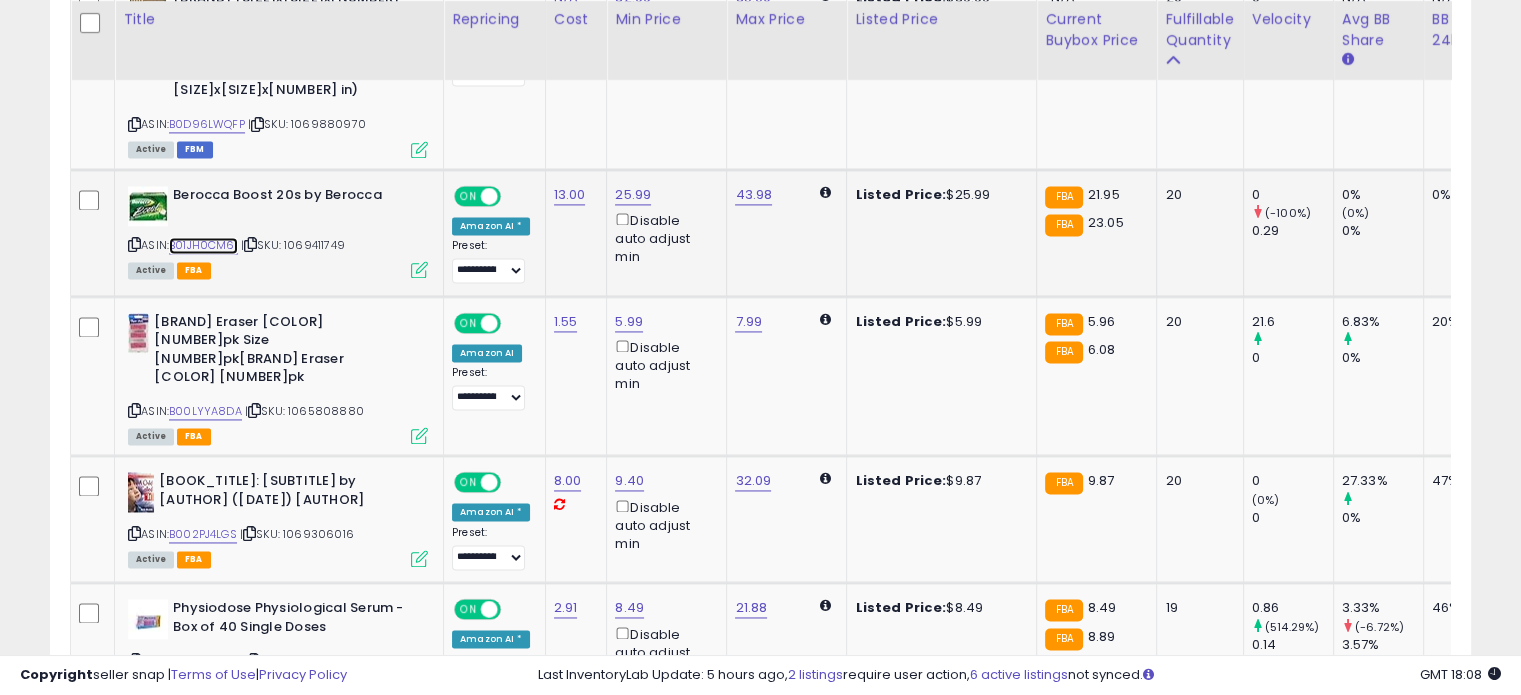 click on "B01JH0CM6I" at bounding box center [203, 245] 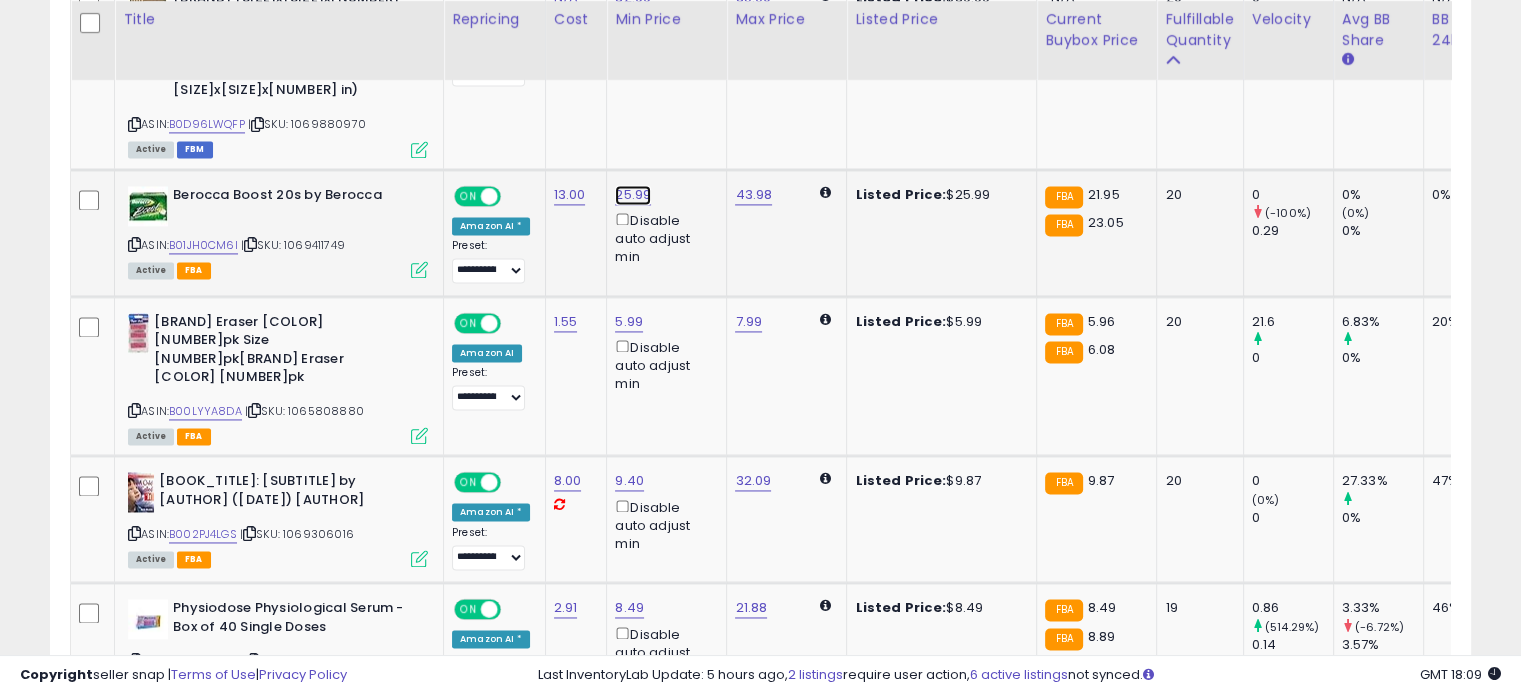 click on "25.99" at bounding box center [633, -1870] 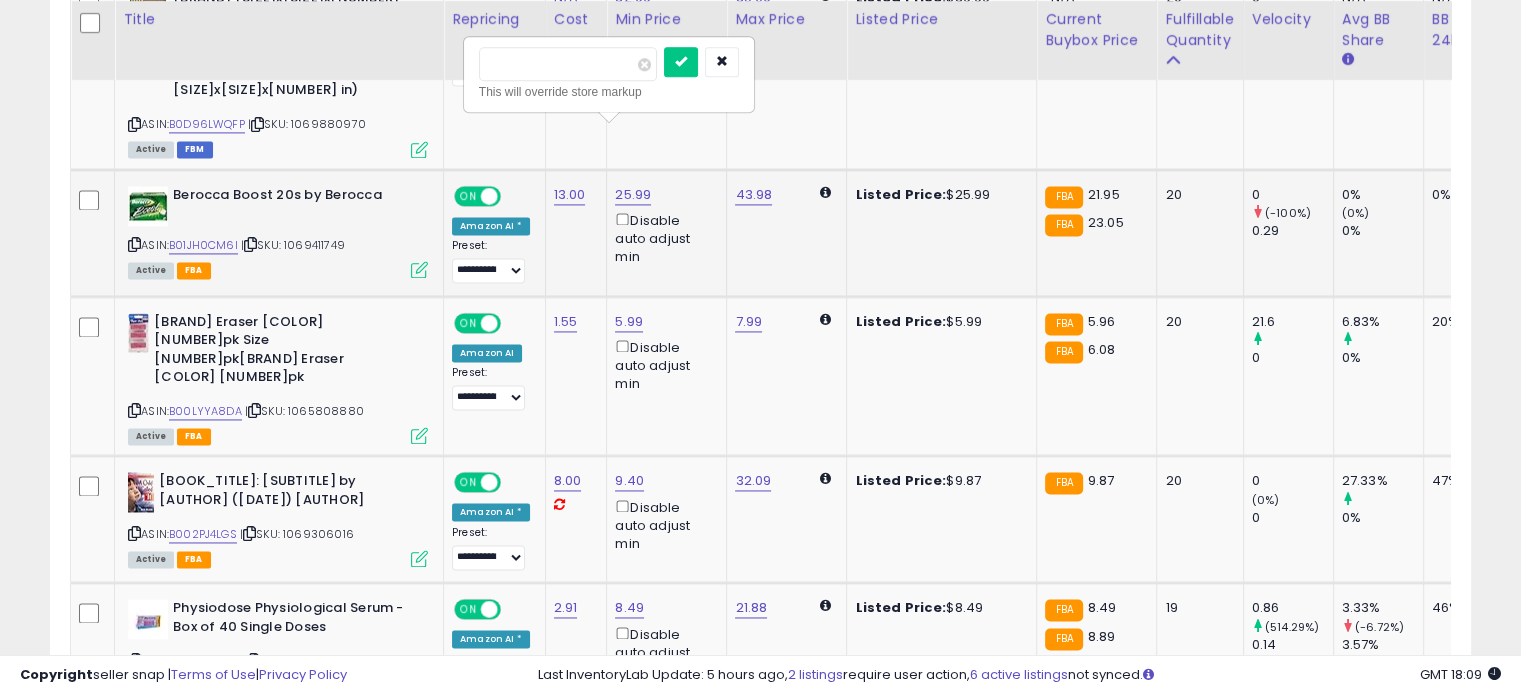 drag, startPoint x: 541, startPoint y: 67, endPoint x: 498, endPoint y: 65, distance: 43.046486 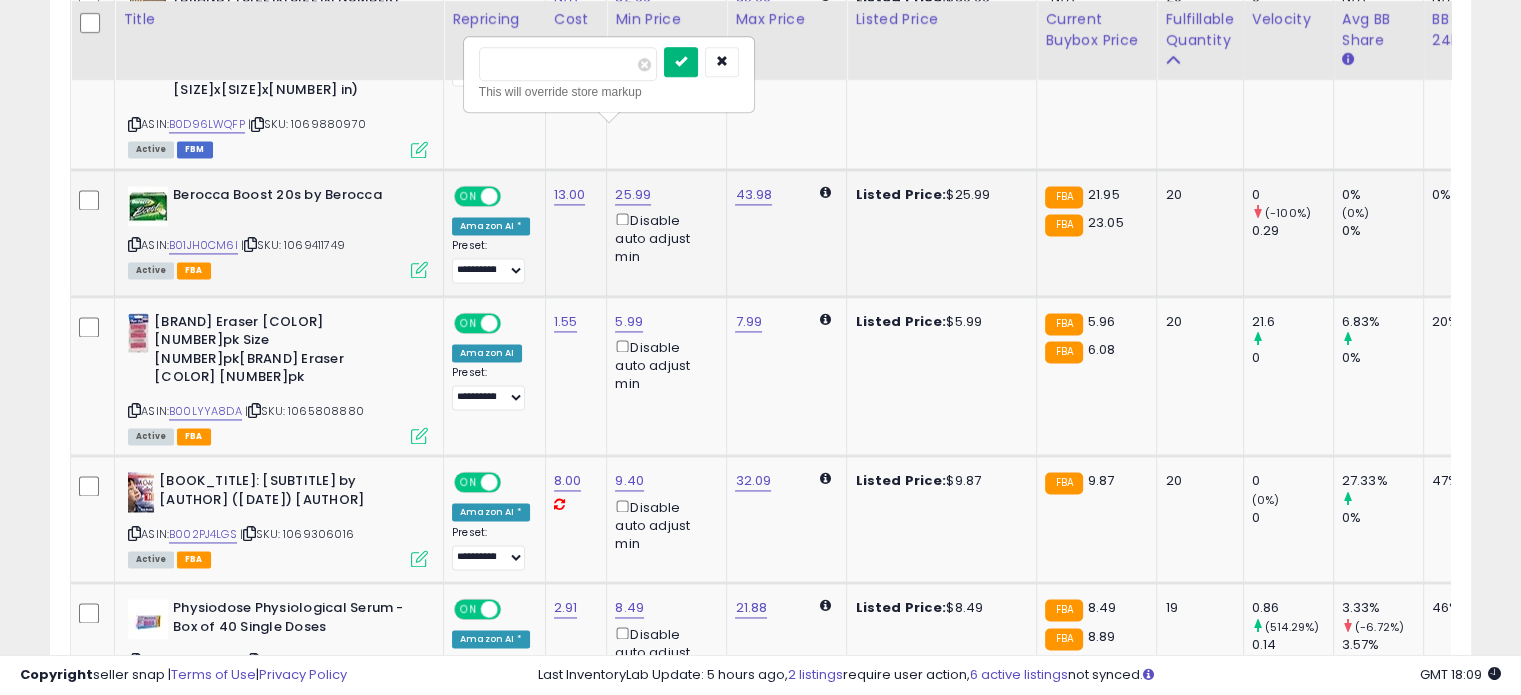 type on "*****" 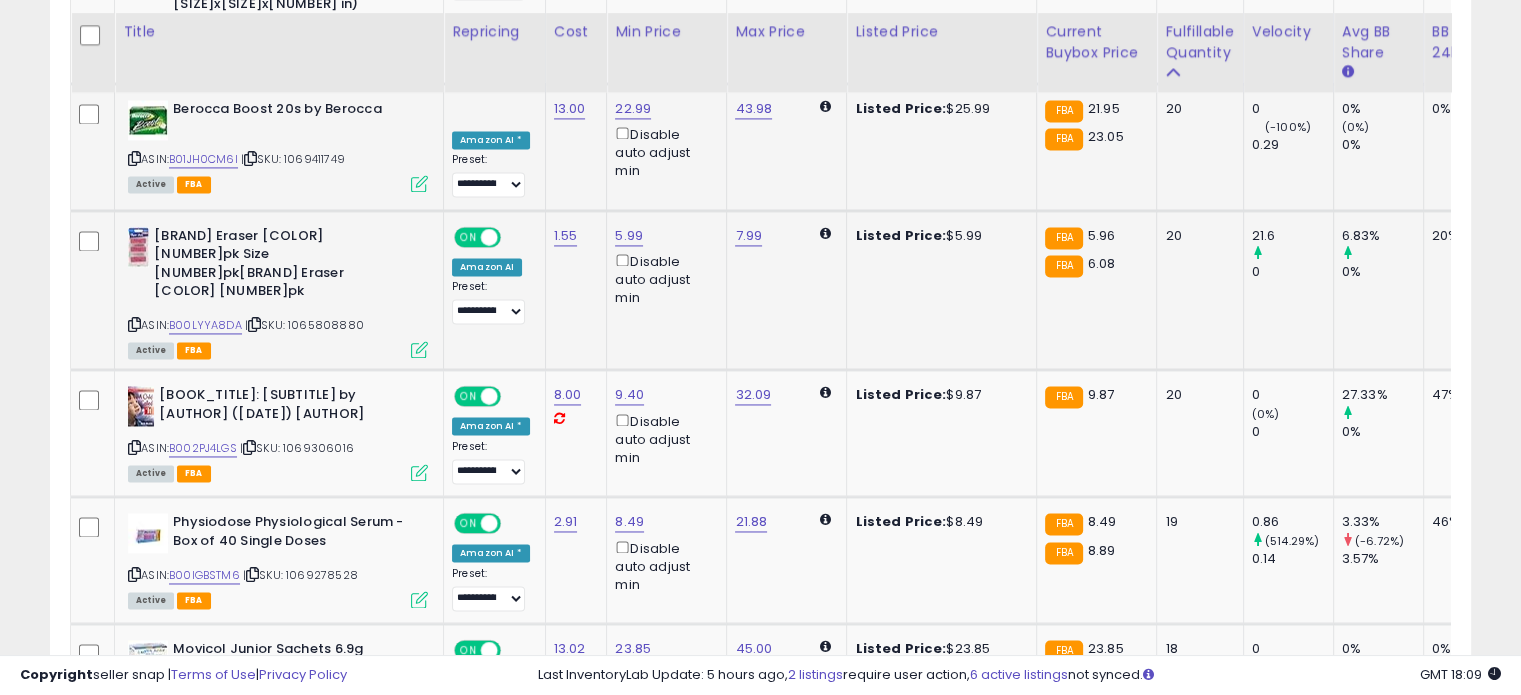 scroll, scrollTop: 3044, scrollLeft: 0, axis: vertical 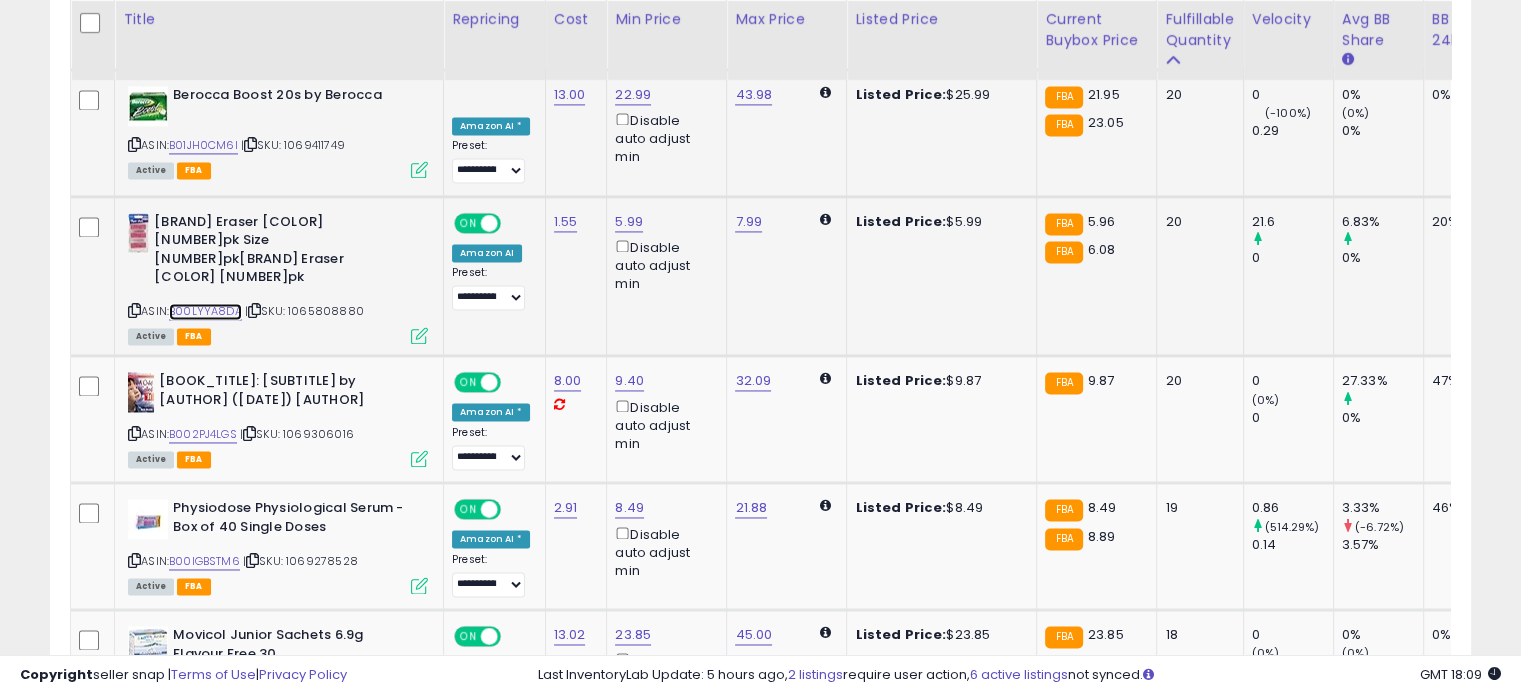 click on "B00LYYA8DA" at bounding box center [205, 311] 